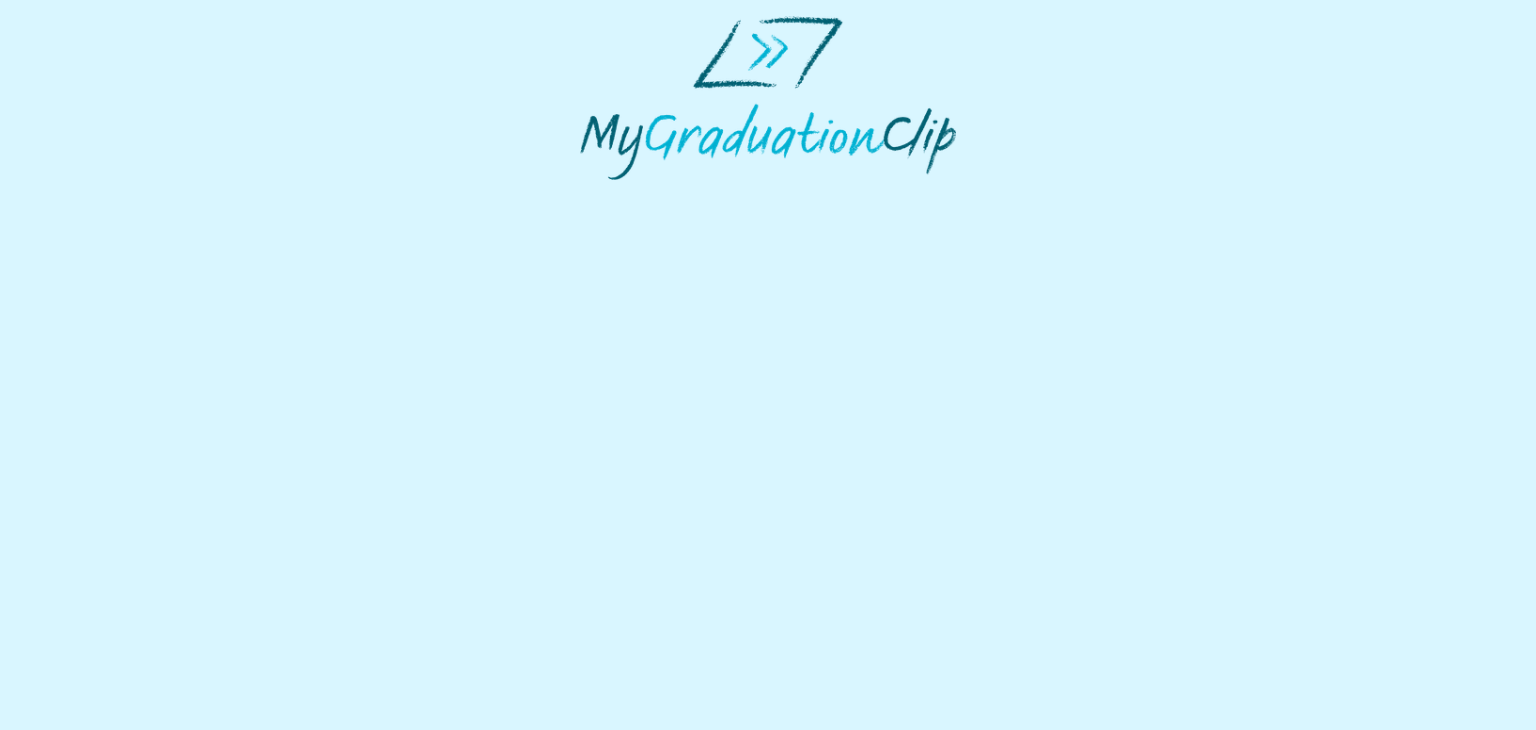 scroll, scrollTop: 0, scrollLeft: 0, axis: both 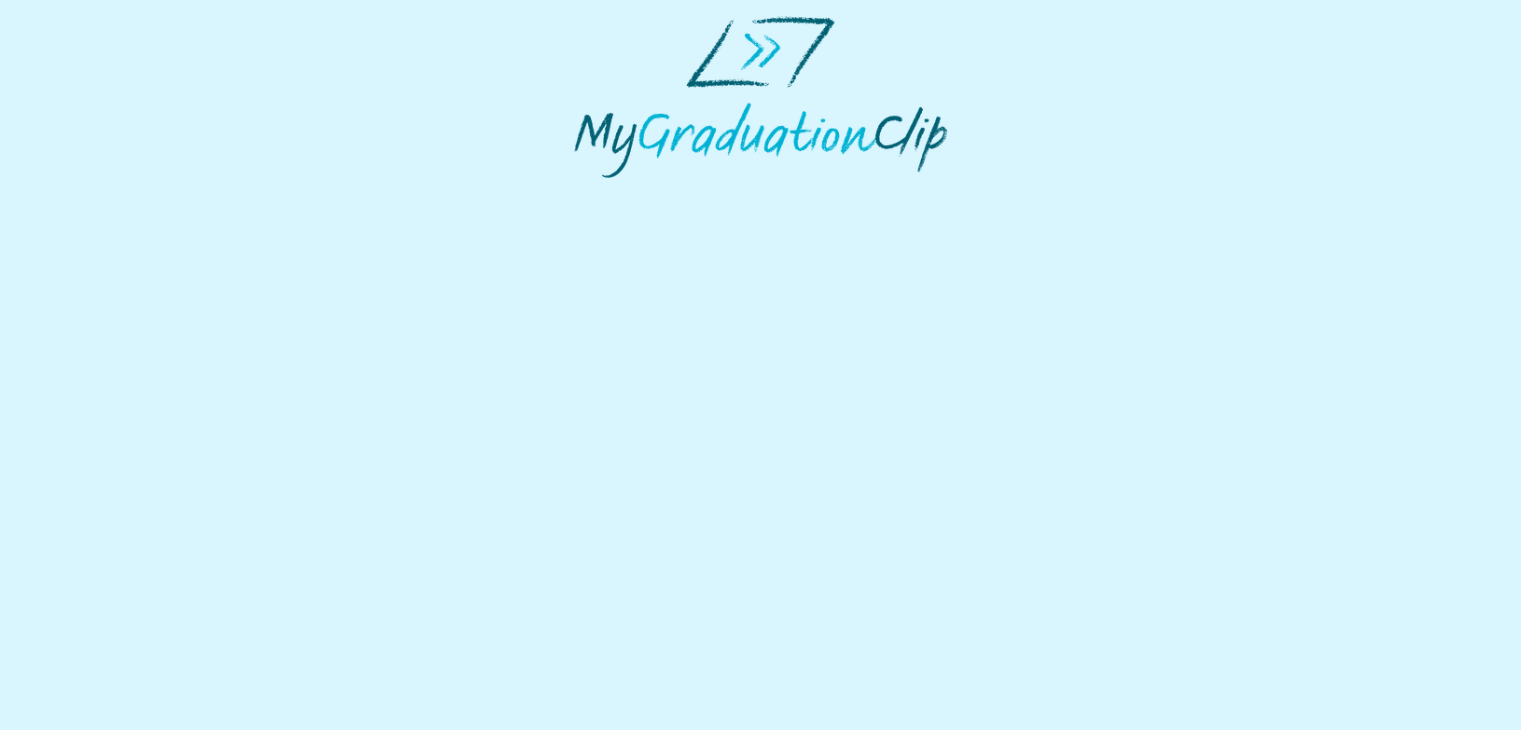 select on "**********" 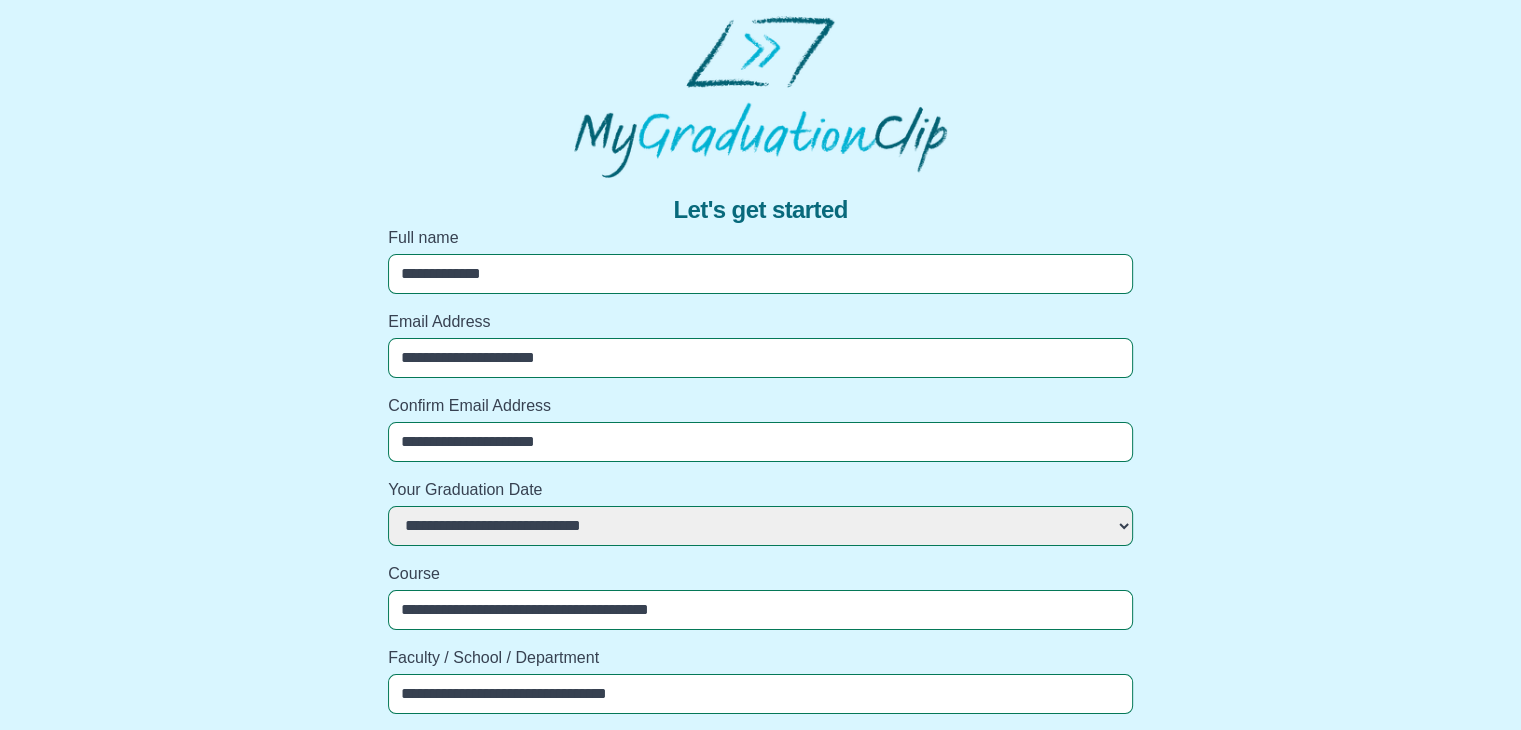 click on "**********" at bounding box center [760, 531] 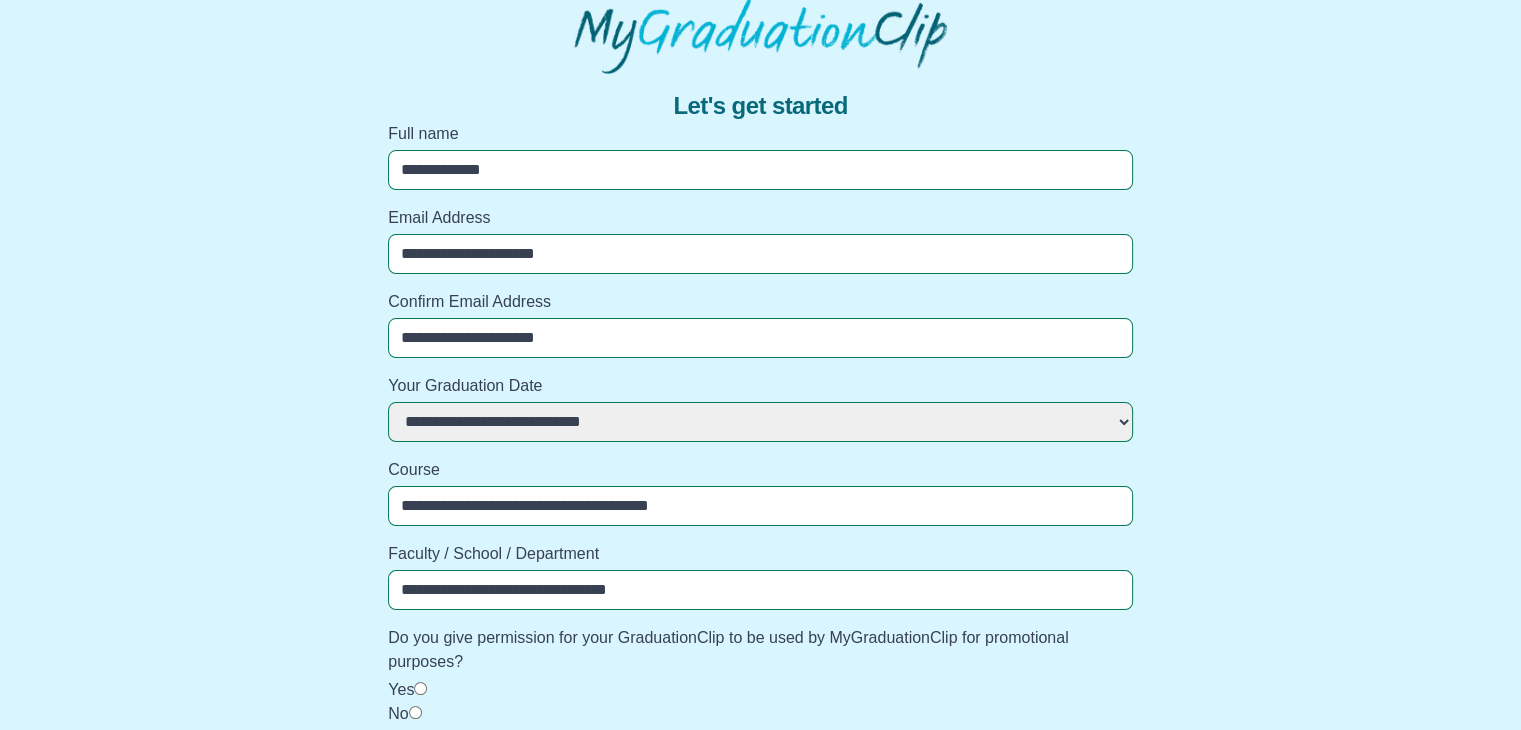 scroll, scrollTop: 169, scrollLeft: 0, axis: vertical 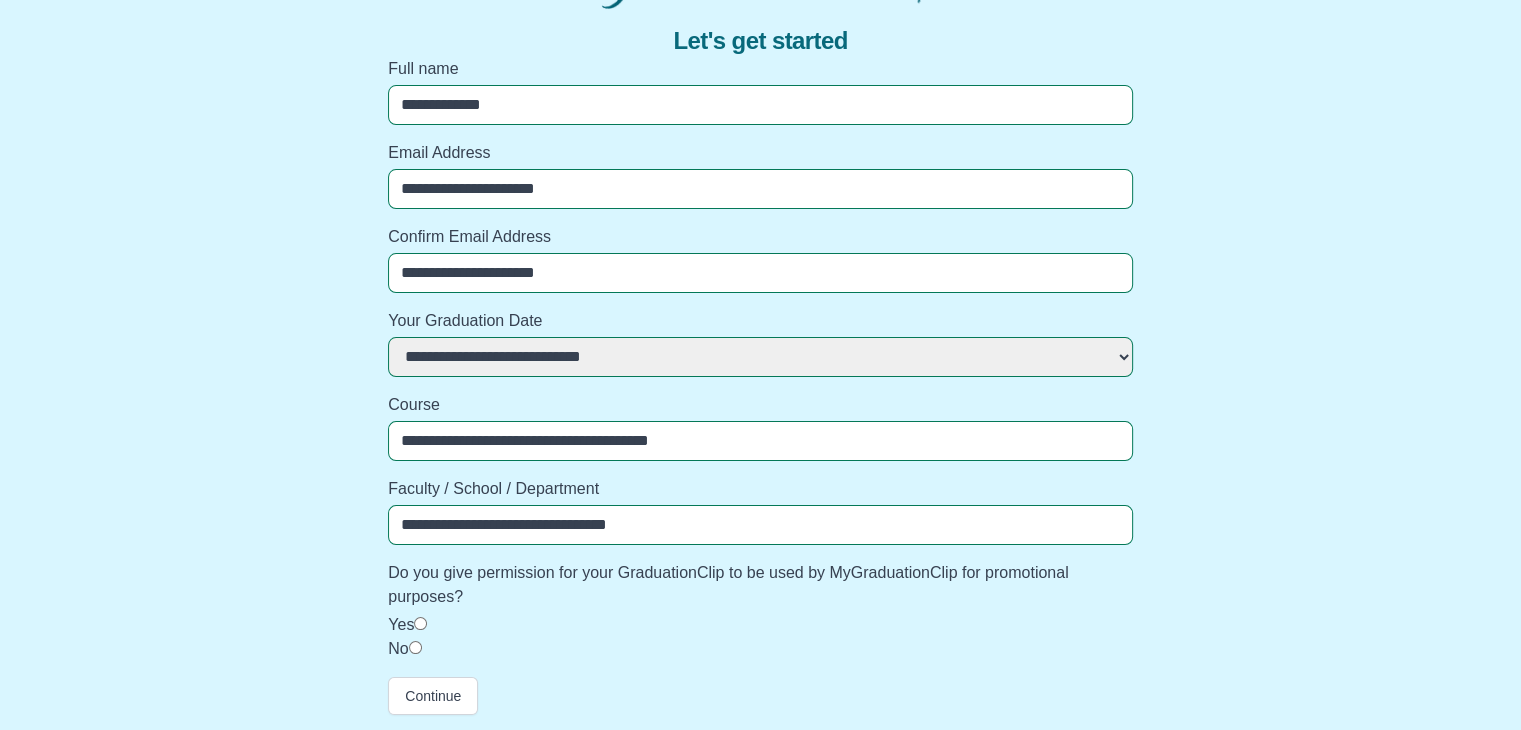 click on "Yes" at bounding box center [401, 624] 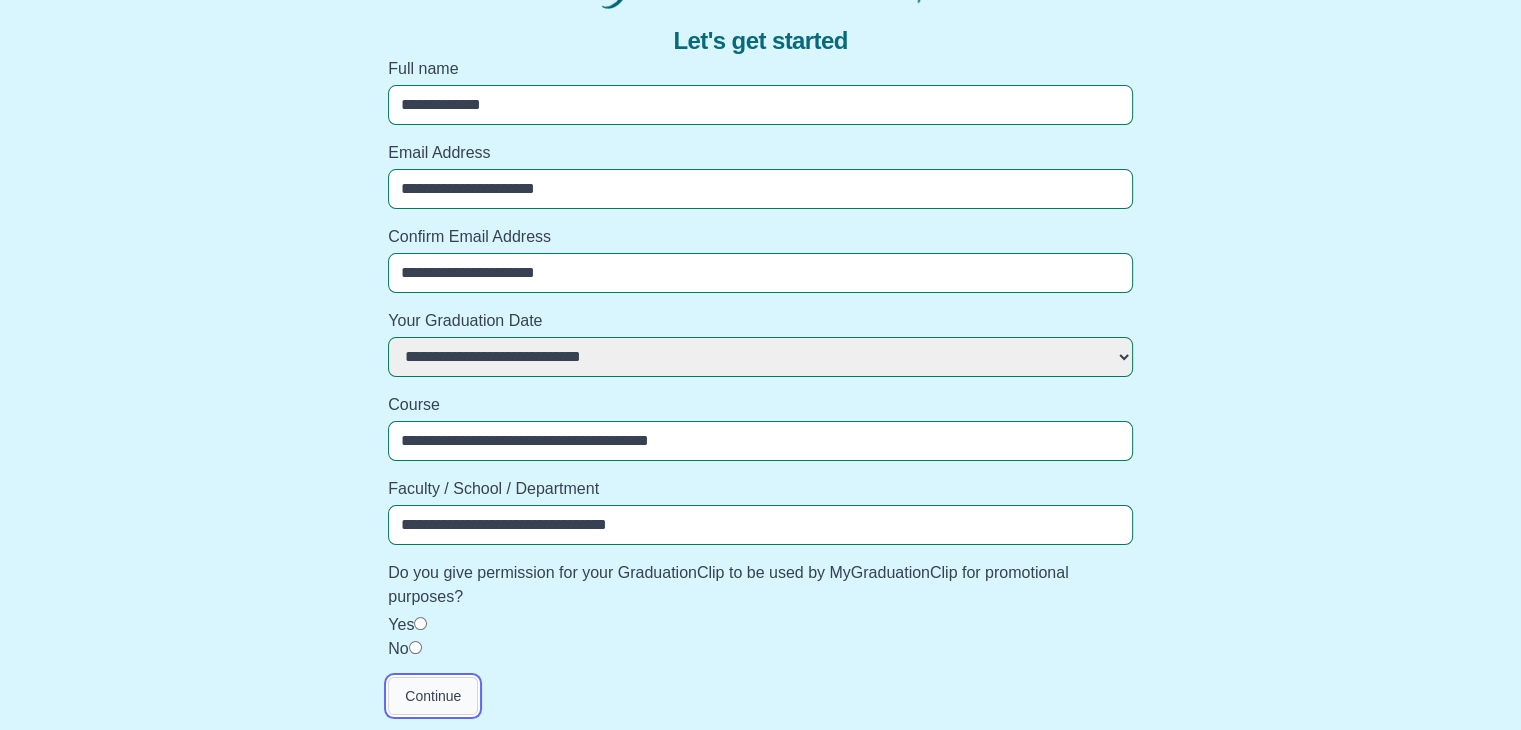 click on "Continue" at bounding box center [433, 696] 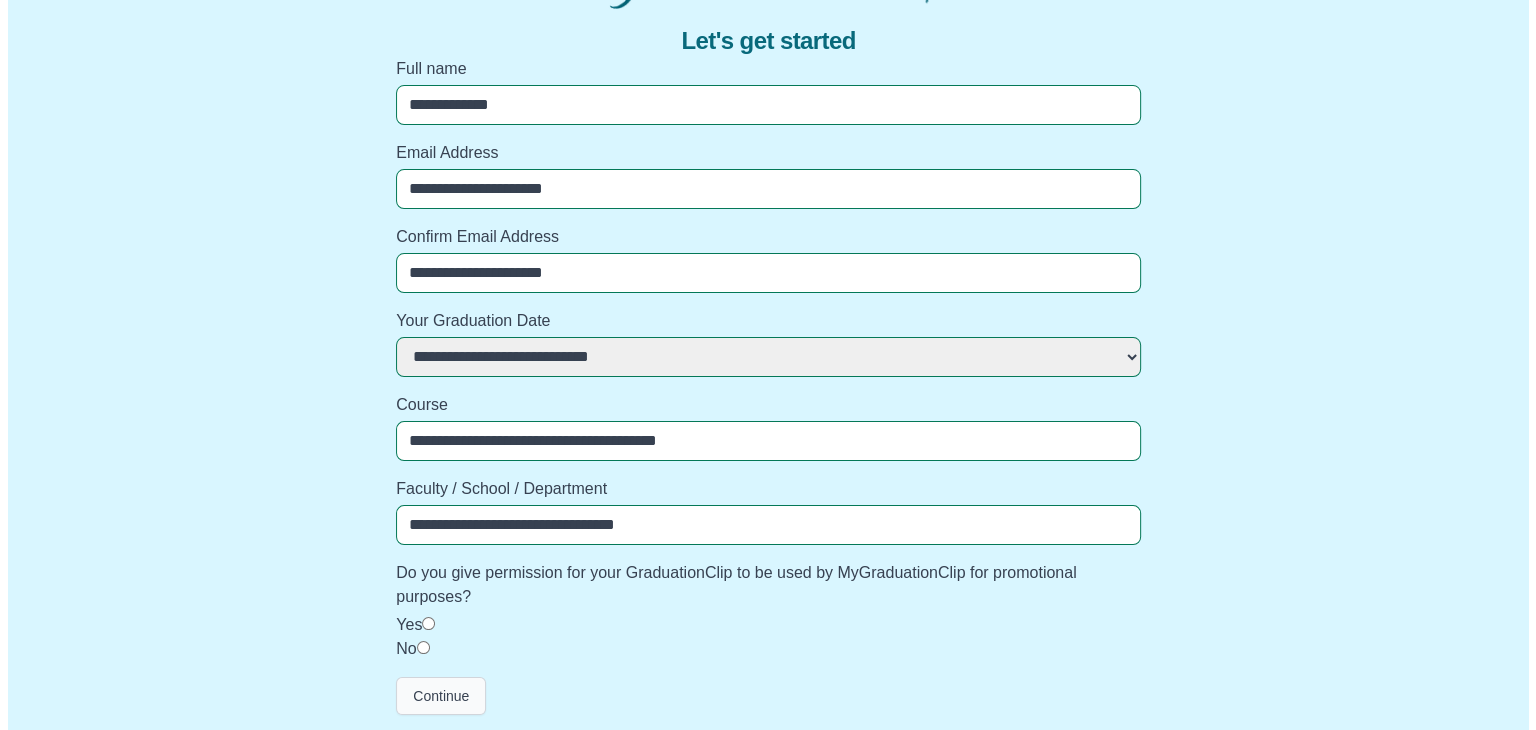 scroll, scrollTop: 0, scrollLeft: 0, axis: both 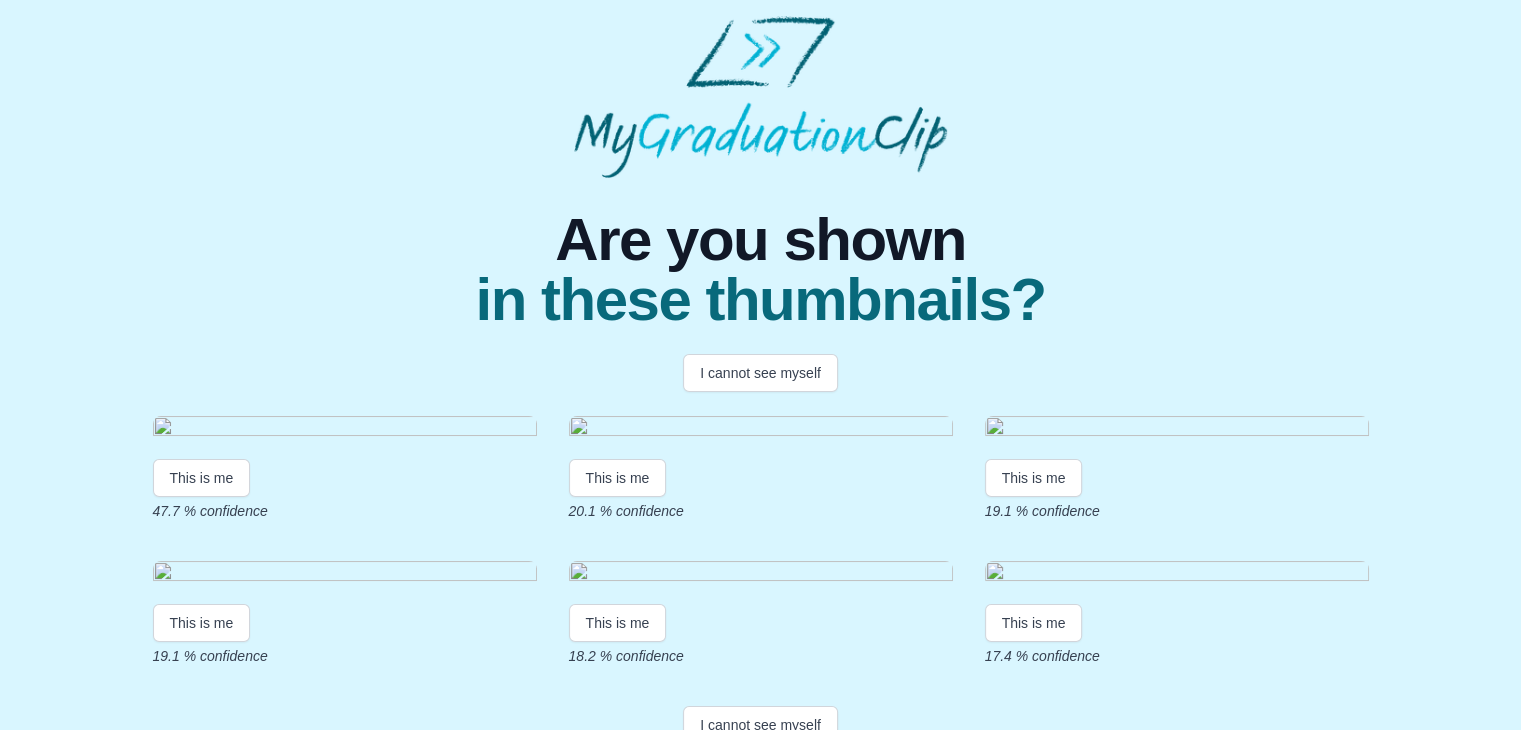 click at bounding box center (345, 429) 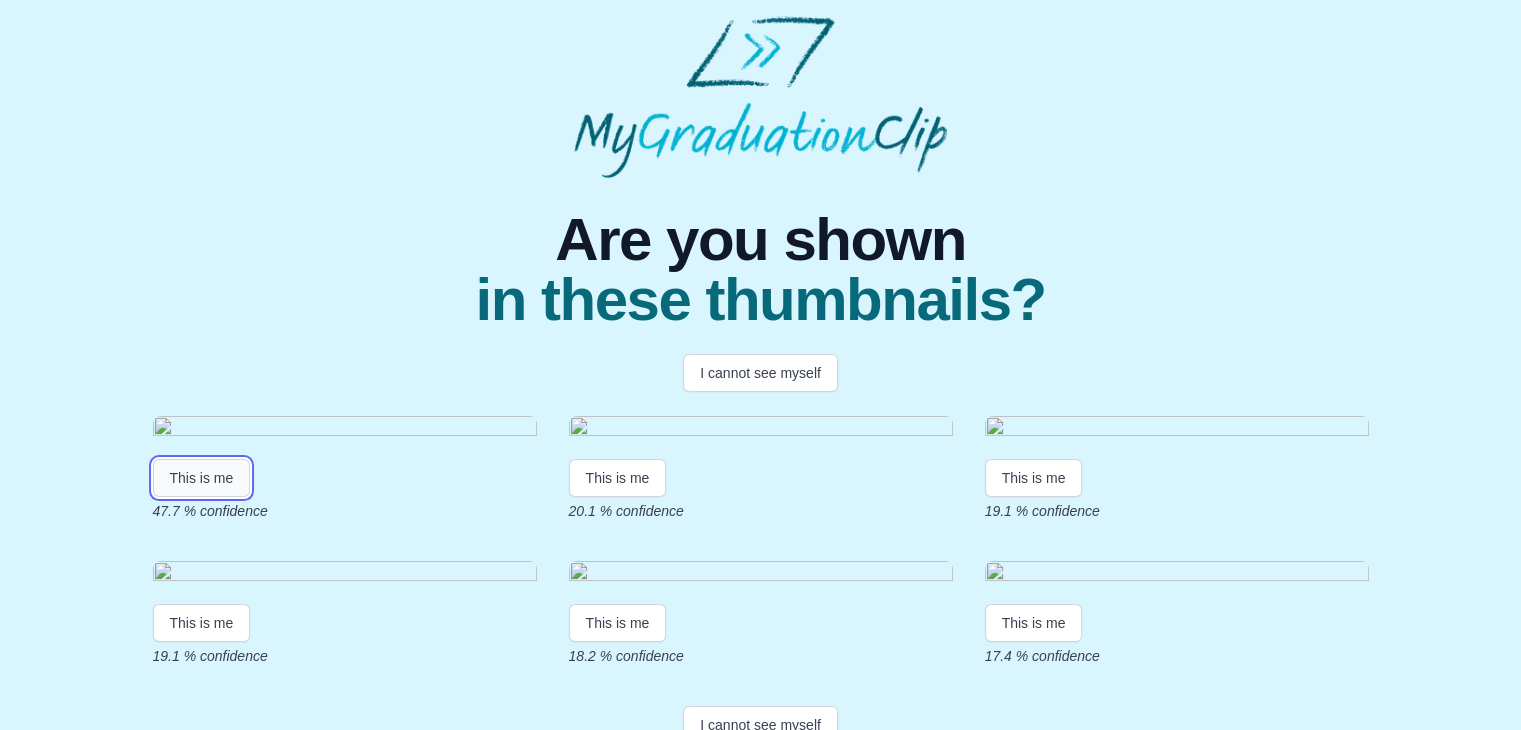 click on "This is me" at bounding box center [202, 478] 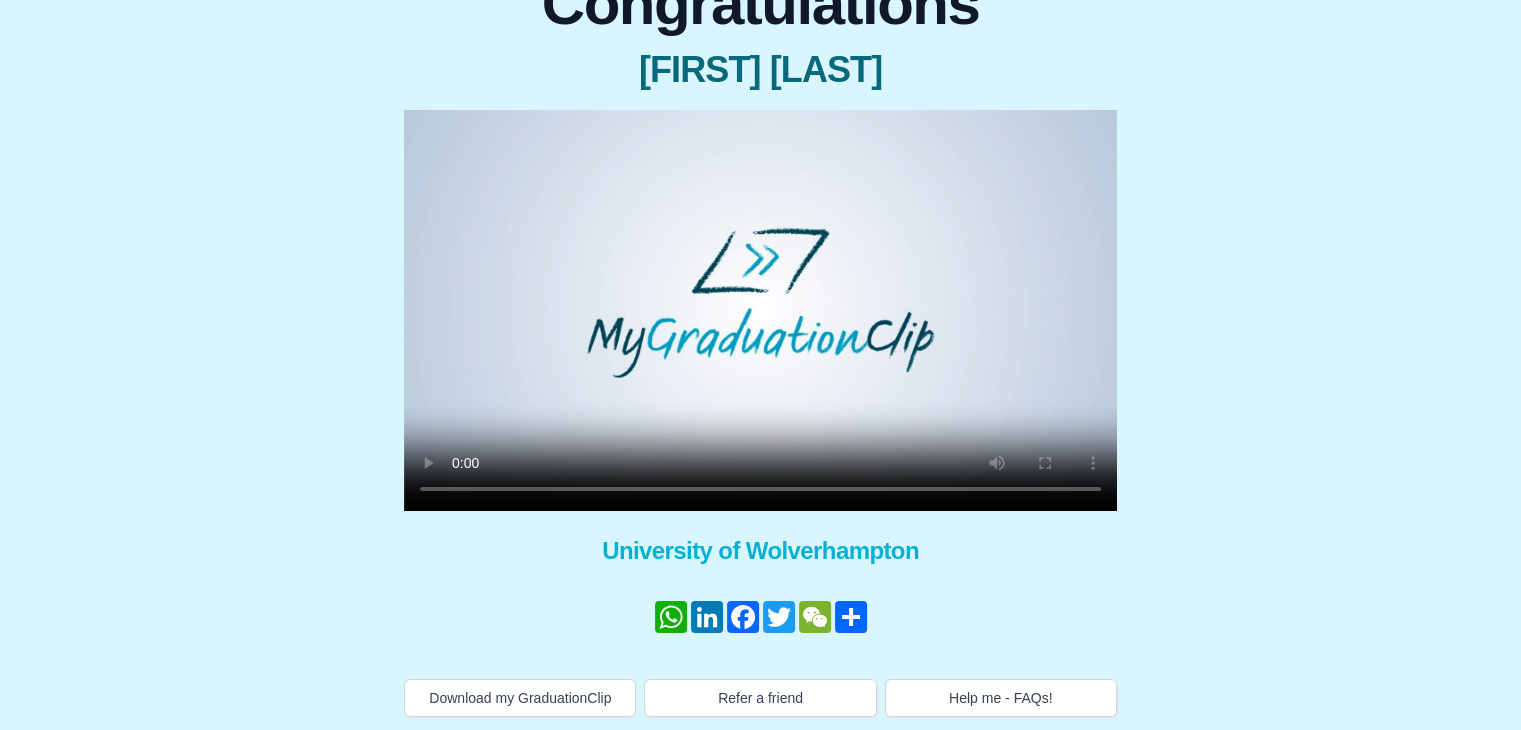 scroll, scrollTop: 222, scrollLeft: 0, axis: vertical 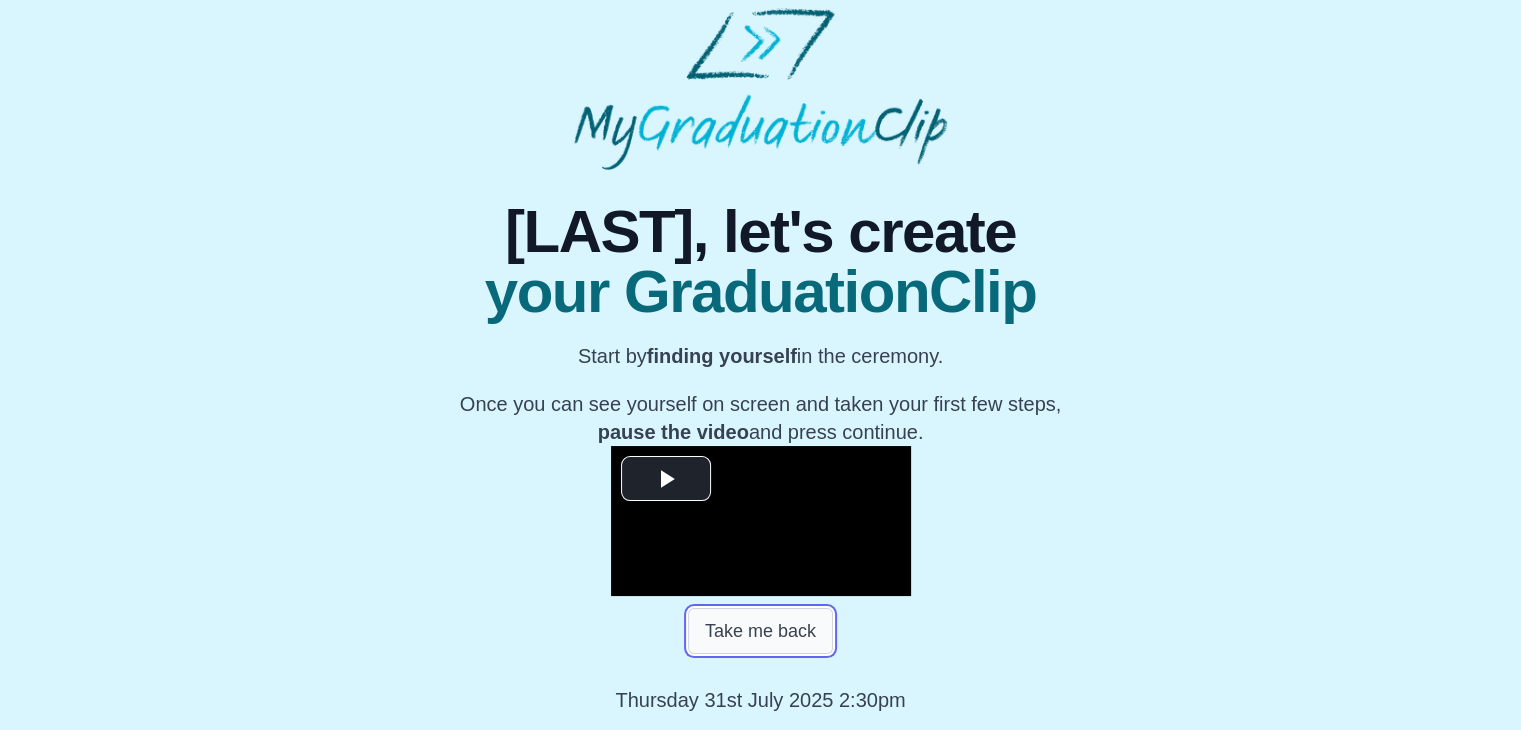 click on "Take me back" at bounding box center (760, 631) 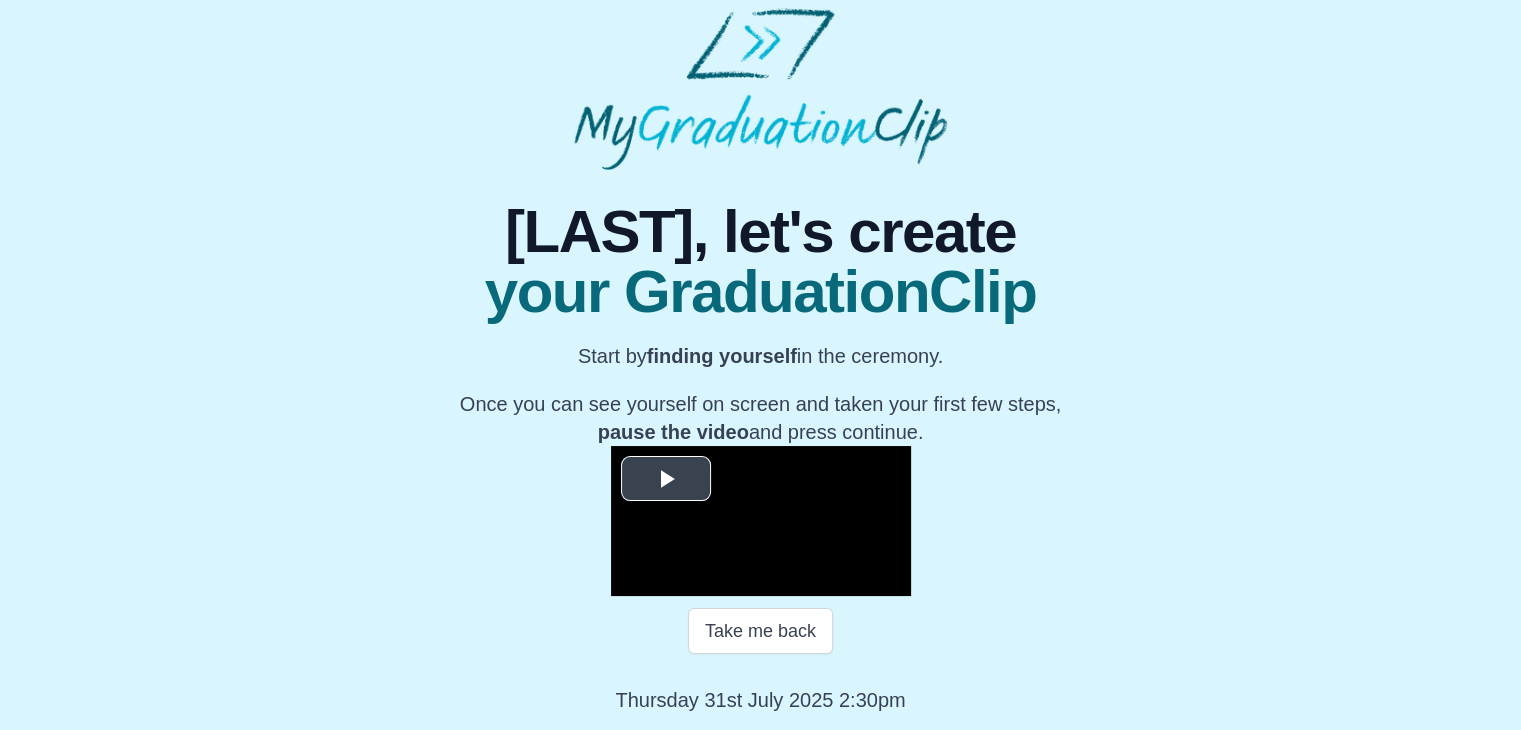 click at bounding box center (666, 478) 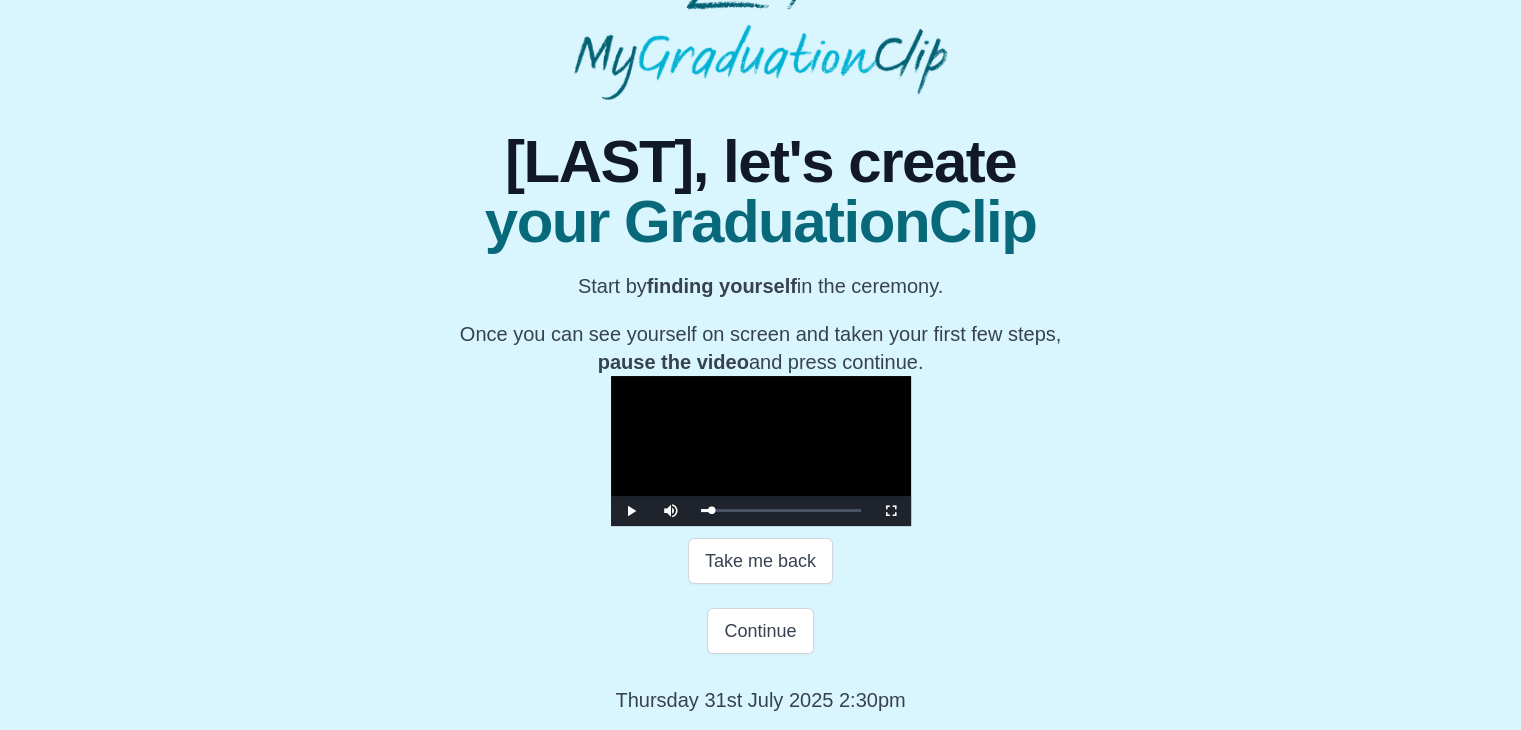 click at bounding box center (761, 451) 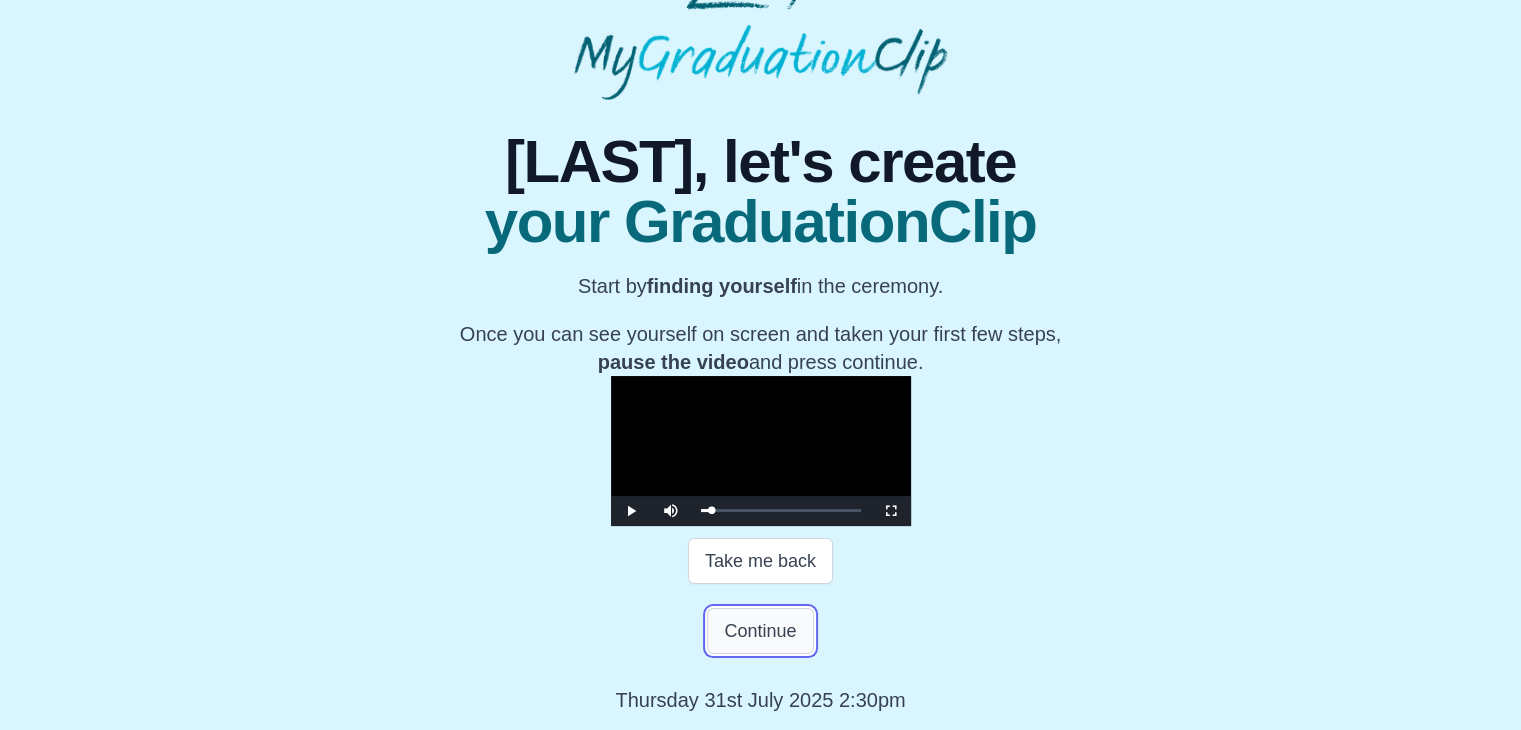 click on "Continue" at bounding box center (760, 631) 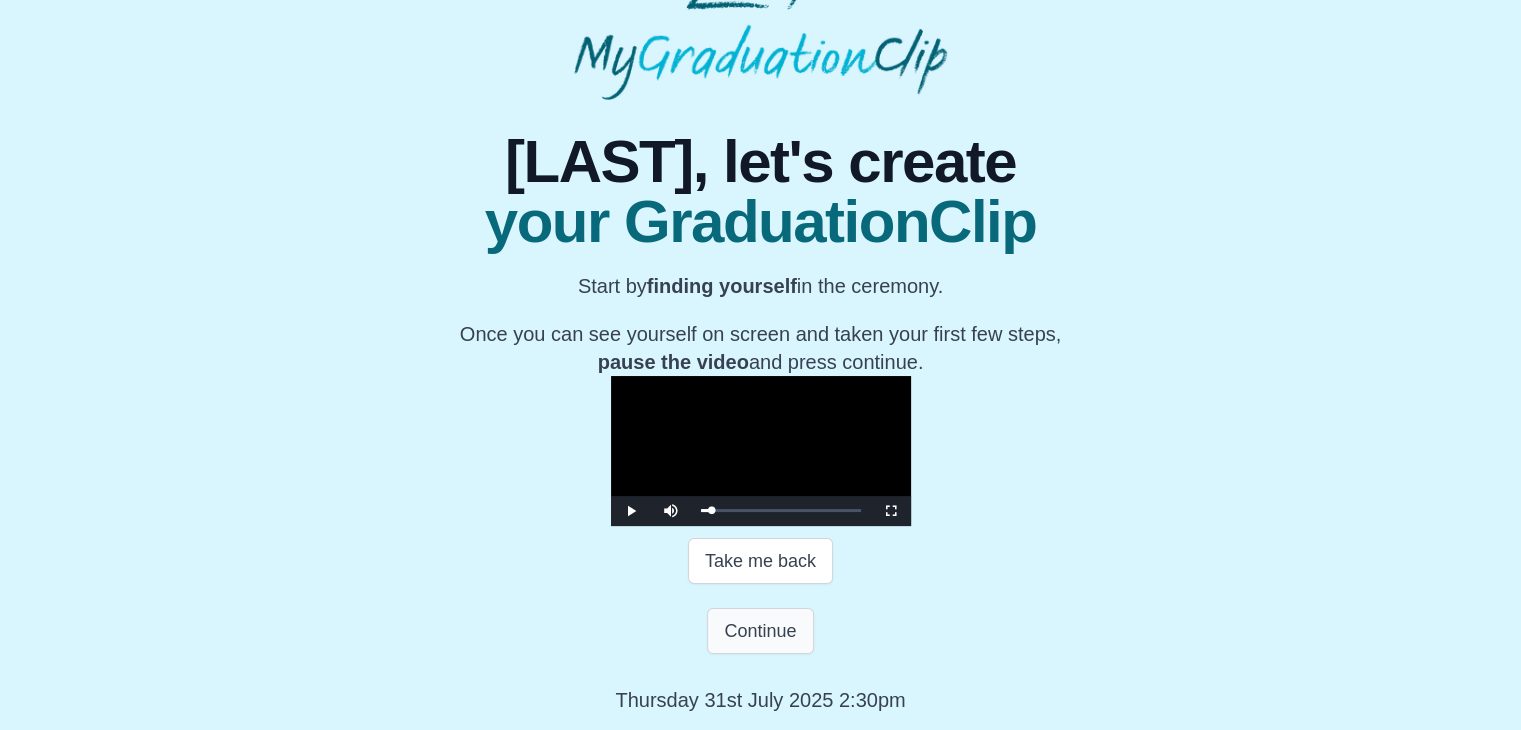 scroll, scrollTop: 0, scrollLeft: 0, axis: both 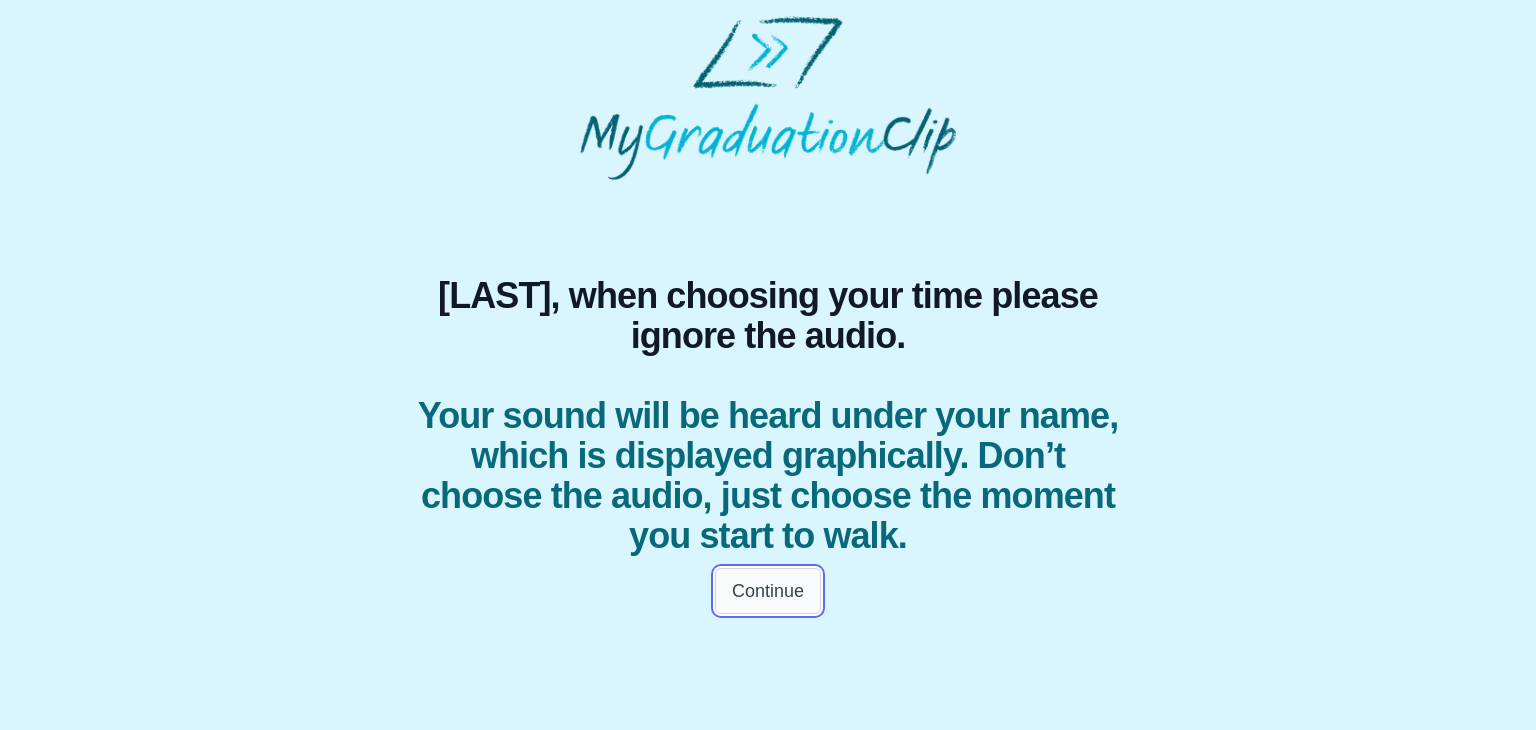 click on "Continue" at bounding box center (768, 591) 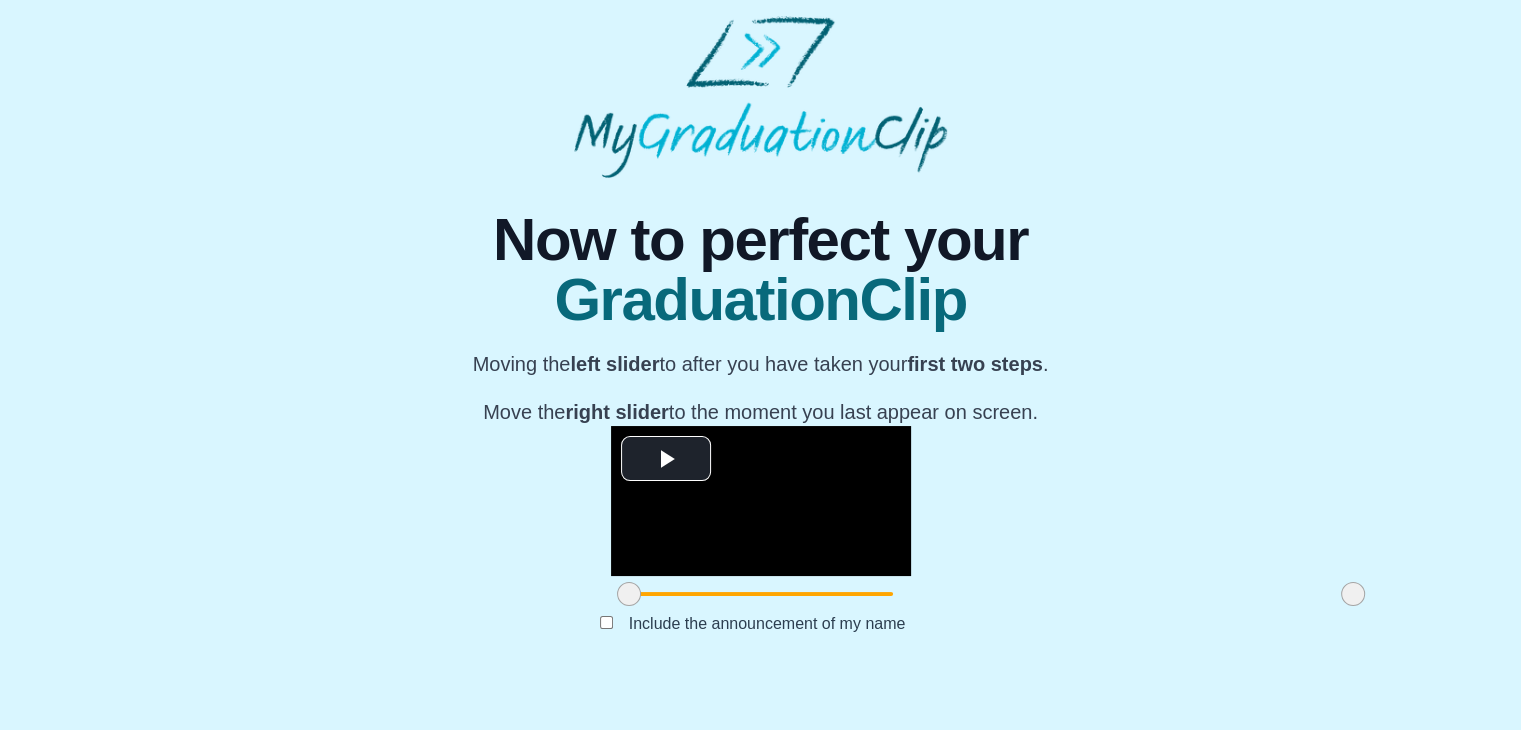 scroll, scrollTop: 238, scrollLeft: 0, axis: vertical 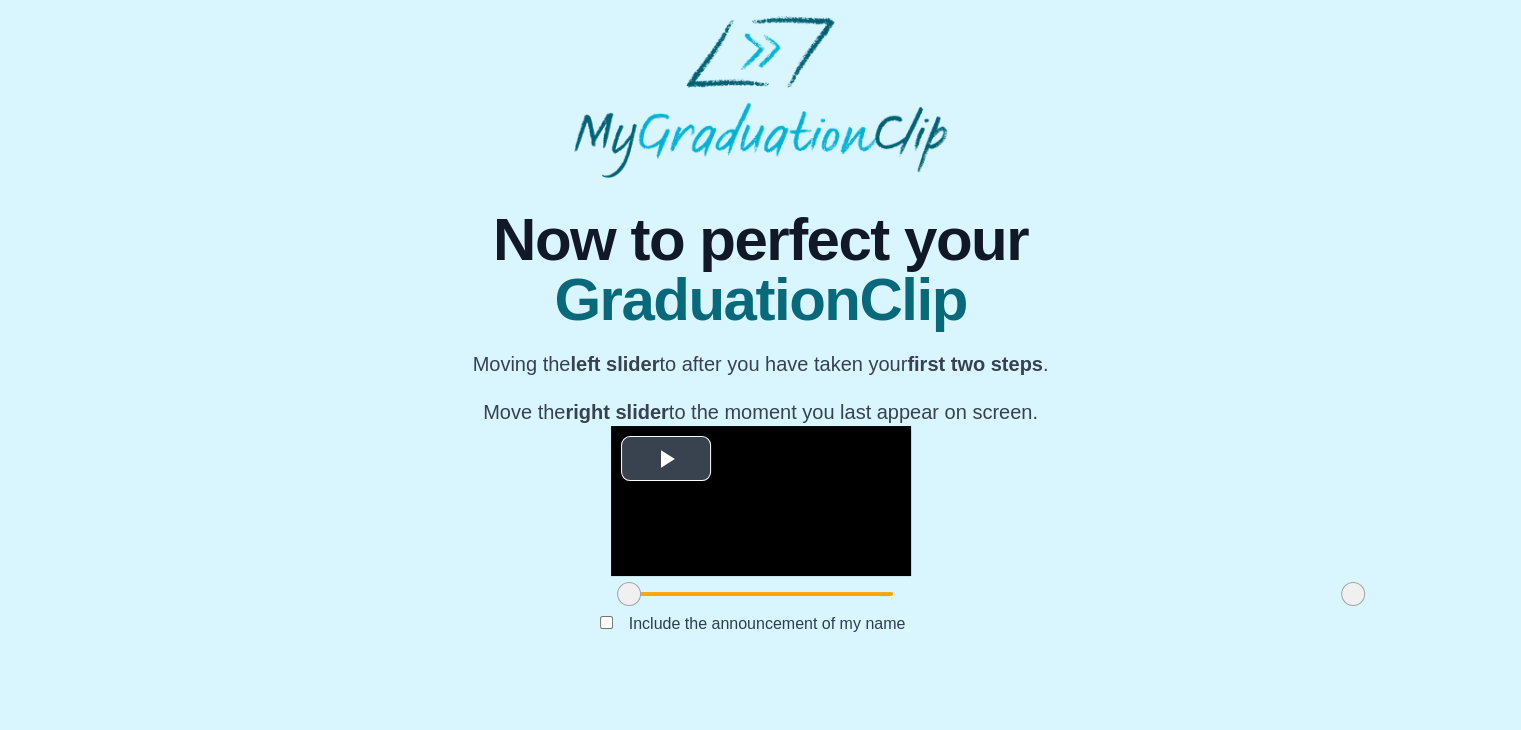 click at bounding box center (666, 458) 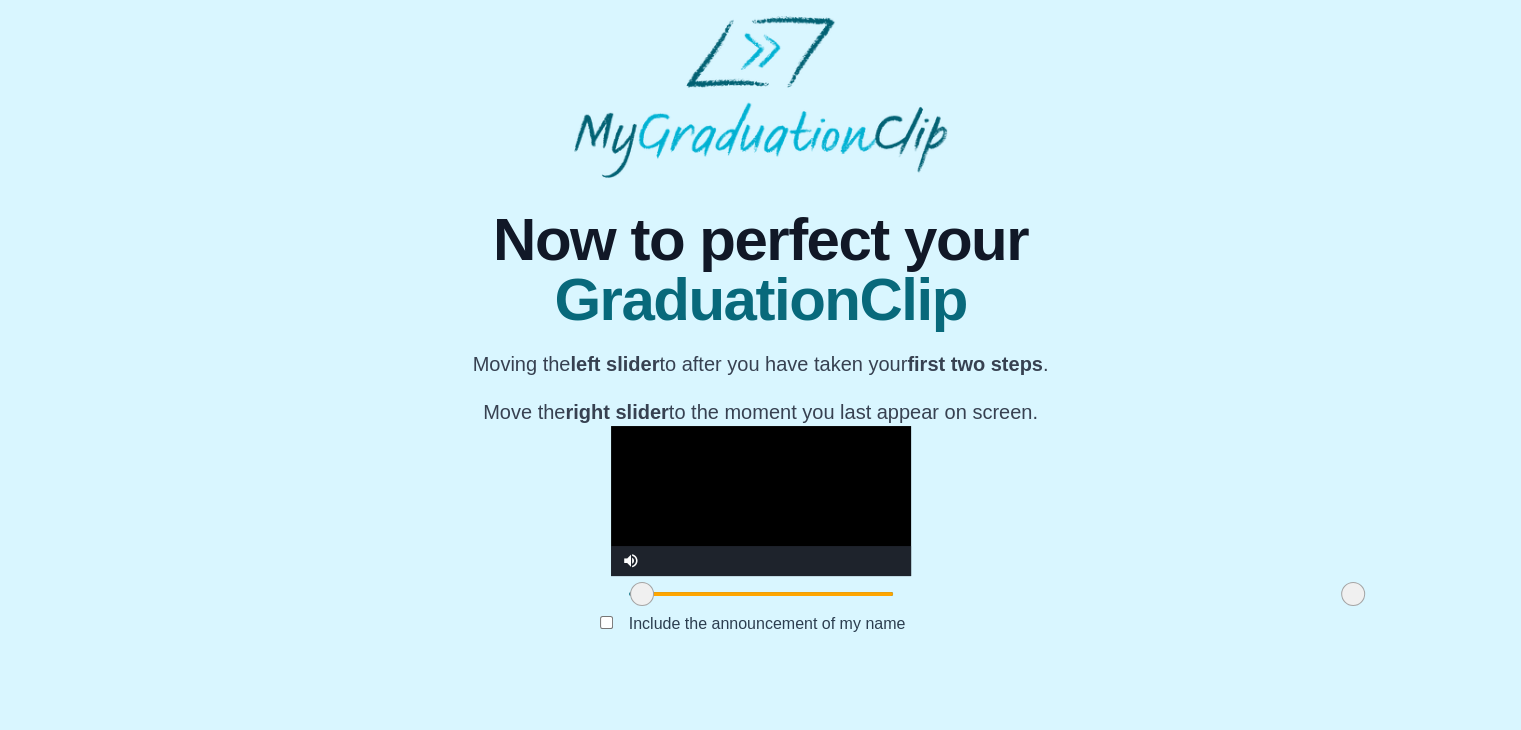 drag, startPoint x: 398, startPoint y: 633, endPoint x: 411, endPoint y: 634, distance: 13.038404 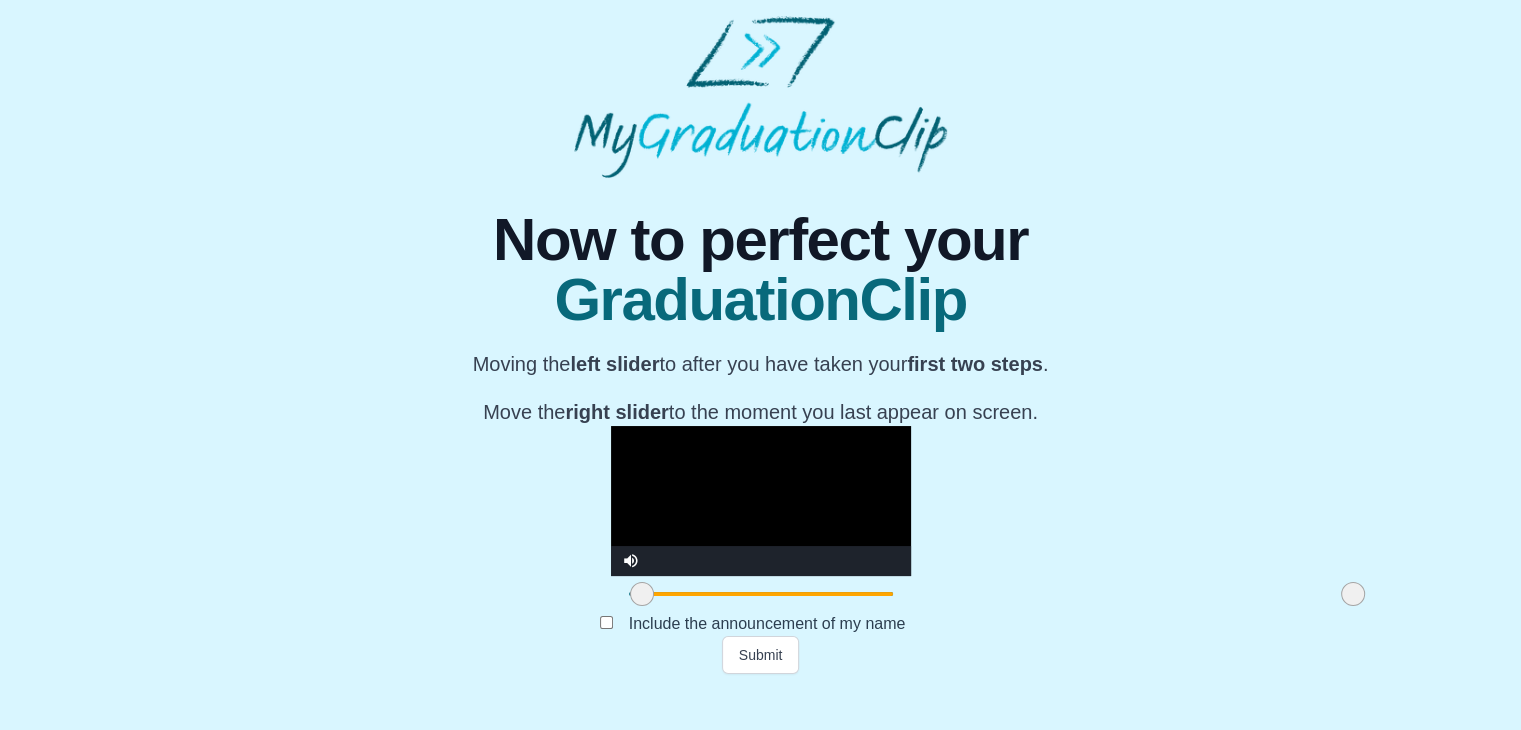 drag, startPoint x: 1116, startPoint y: 637, endPoint x: 1156, endPoint y: 592, distance: 60.207973 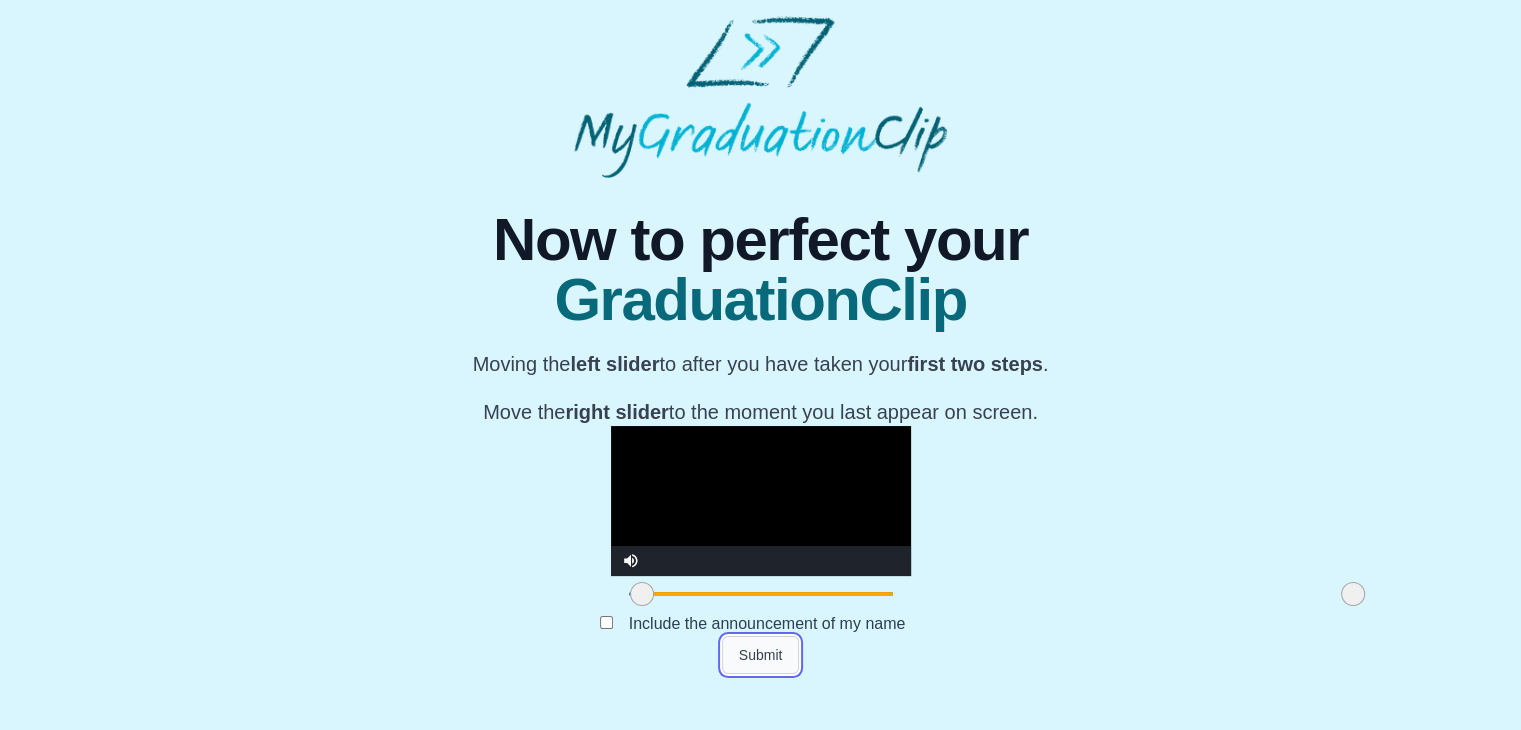 click on "Submit" at bounding box center (761, 655) 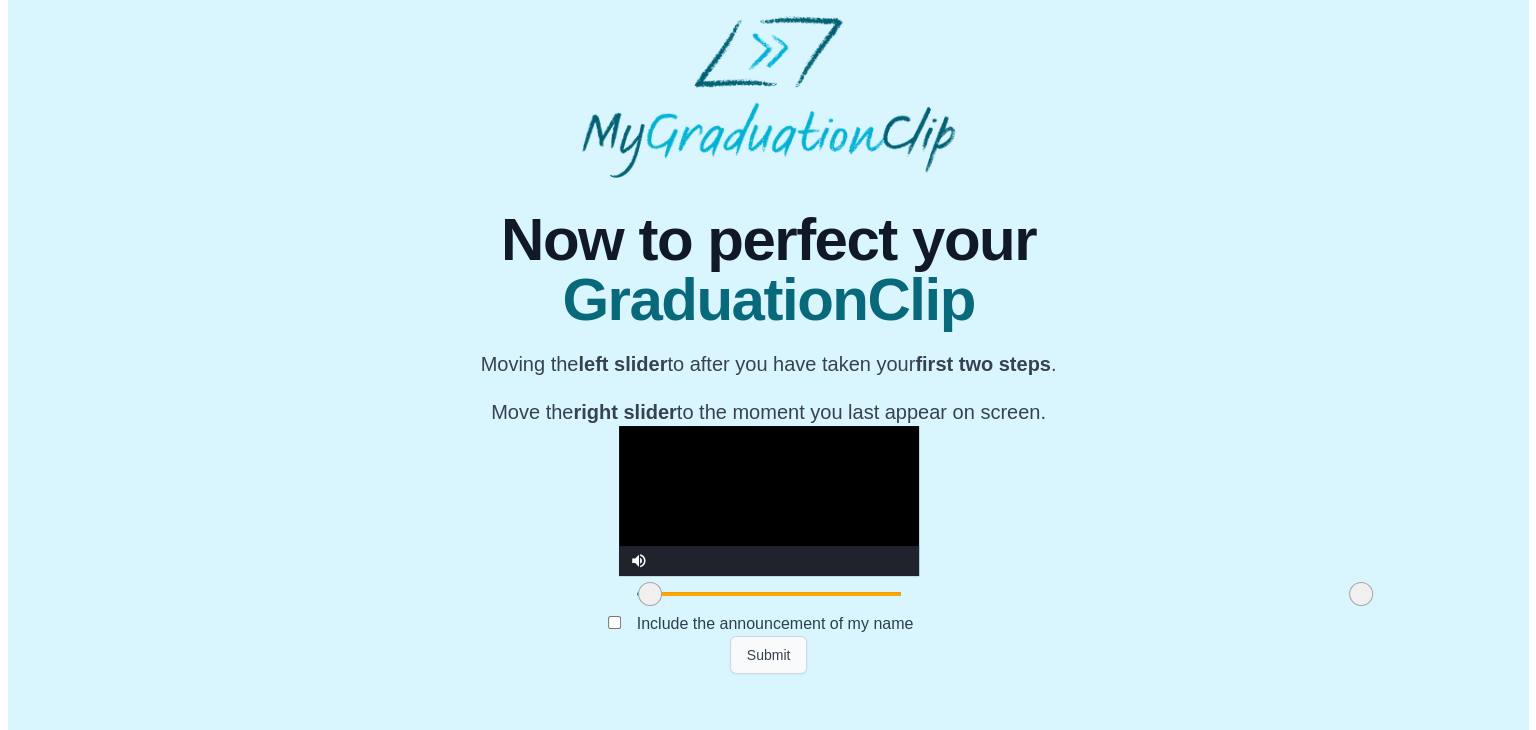 scroll, scrollTop: 0, scrollLeft: 0, axis: both 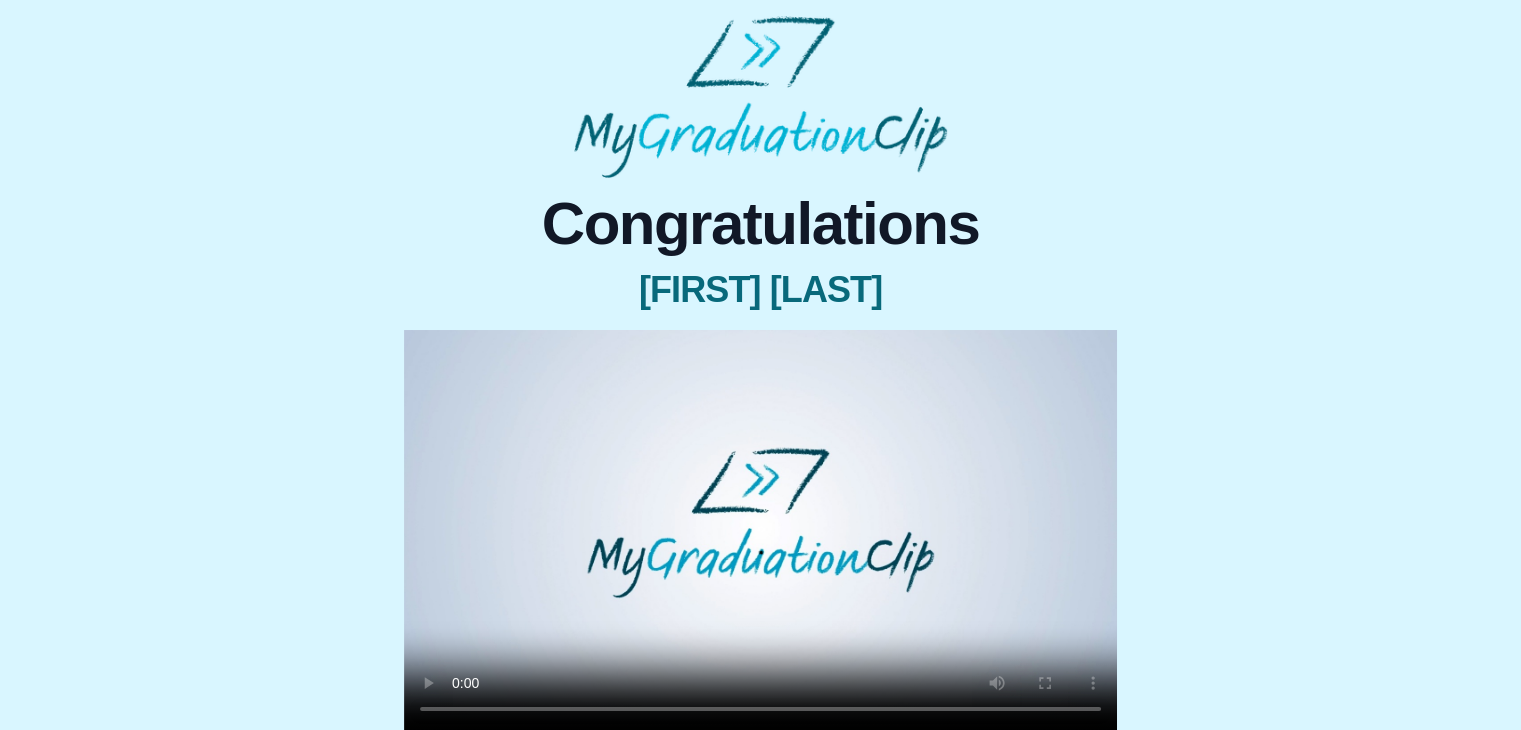 type 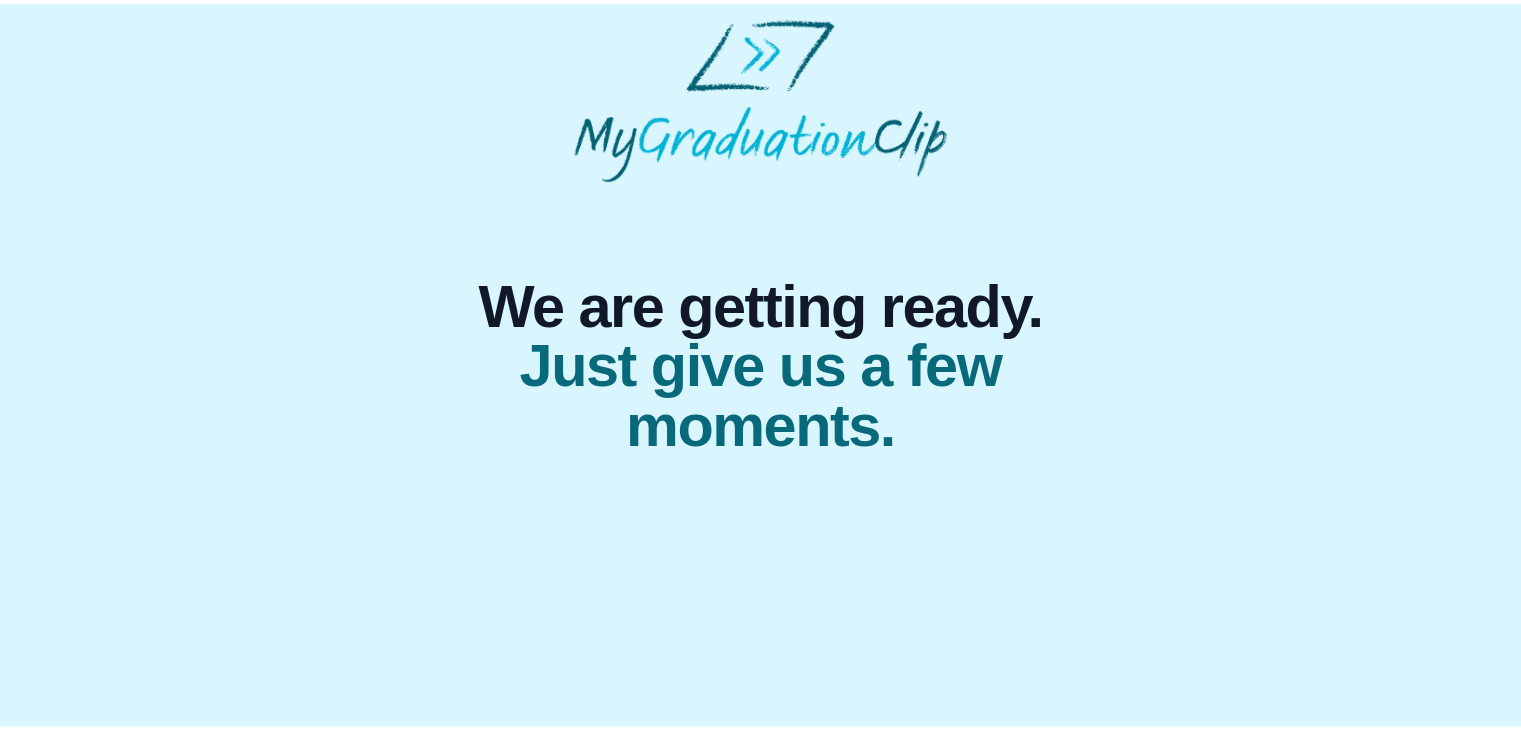scroll, scrollTop: 0, scrollLeft: 0, axis: both 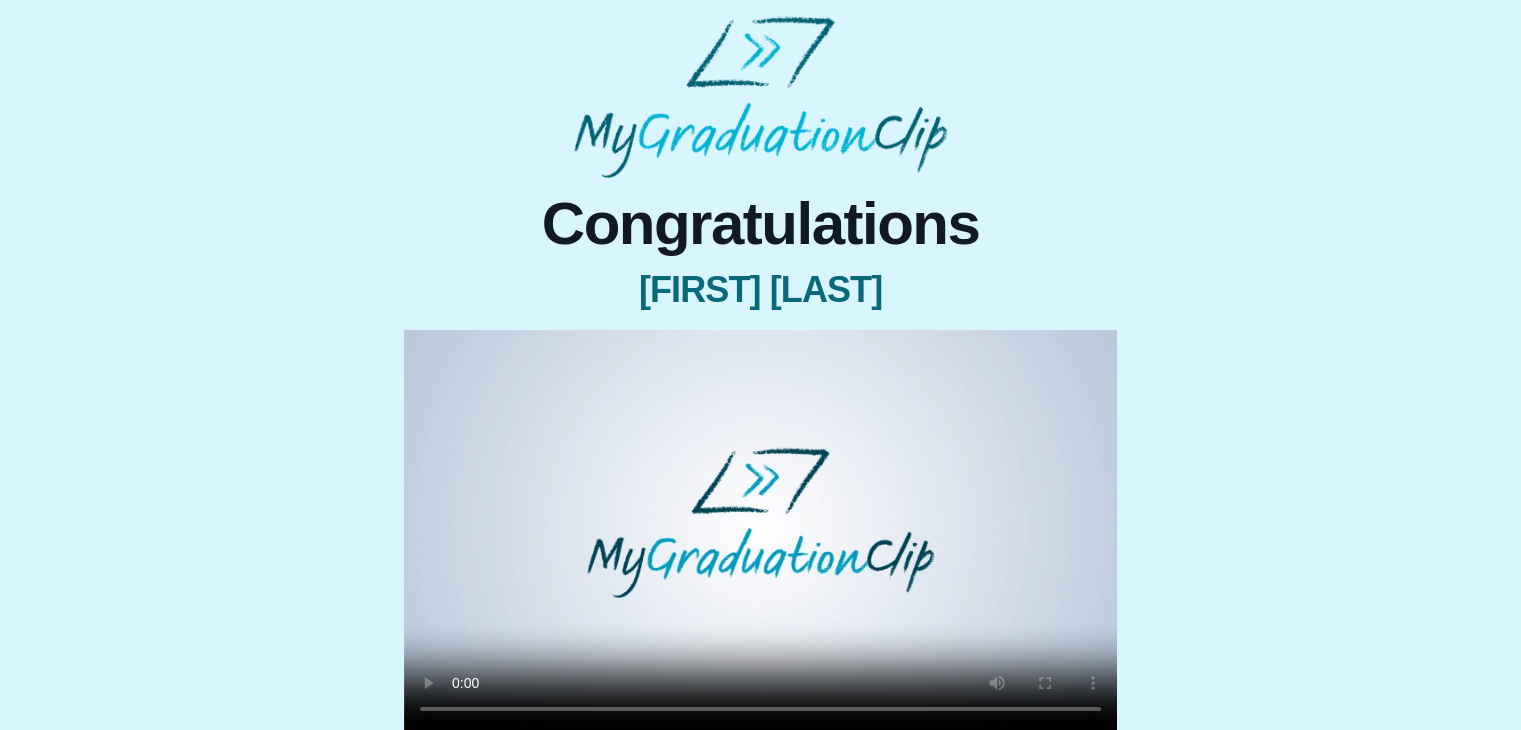 type 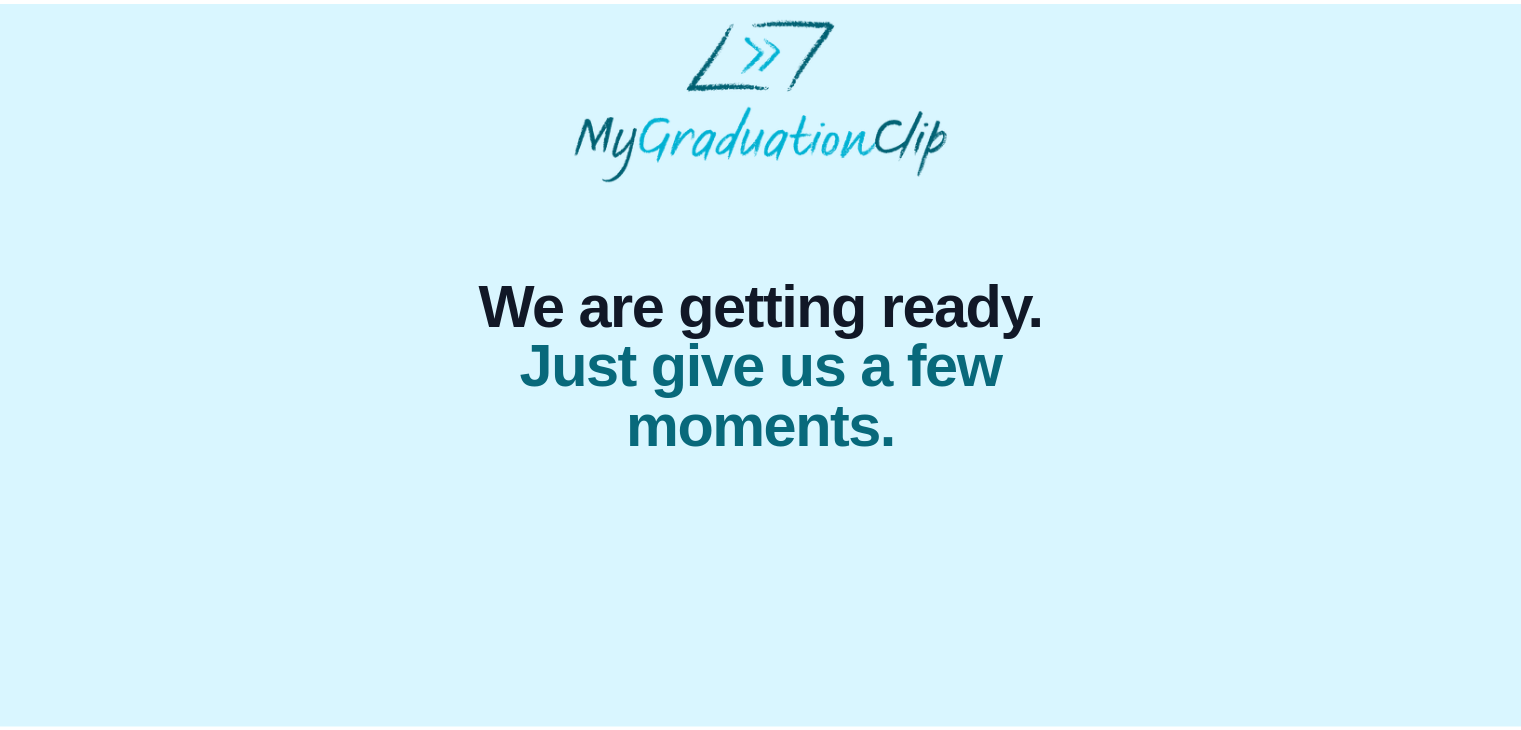 scroll, scrollTop: 0, scrollLeft: 0, axis: both 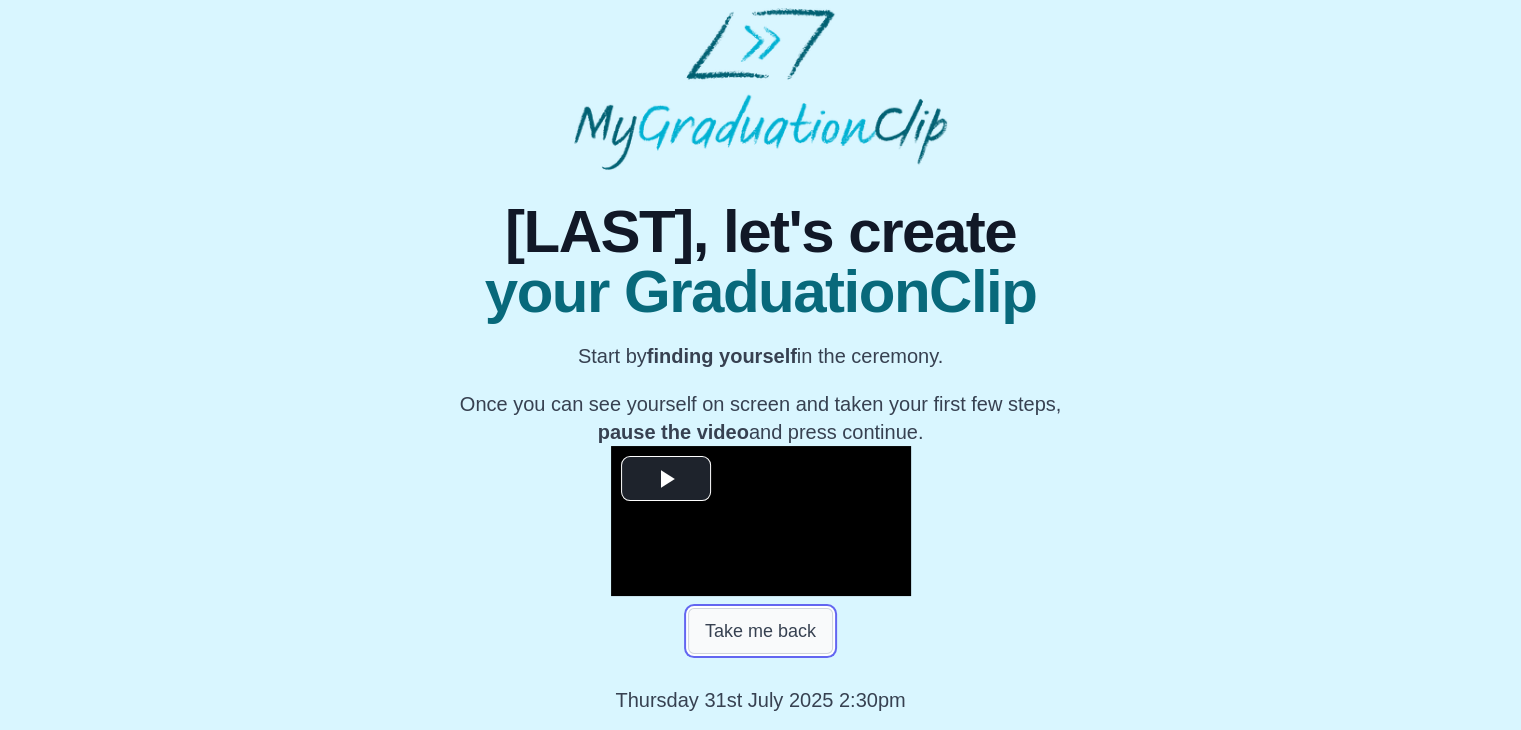 click on "Take me back" at bounding box center (760, 631) 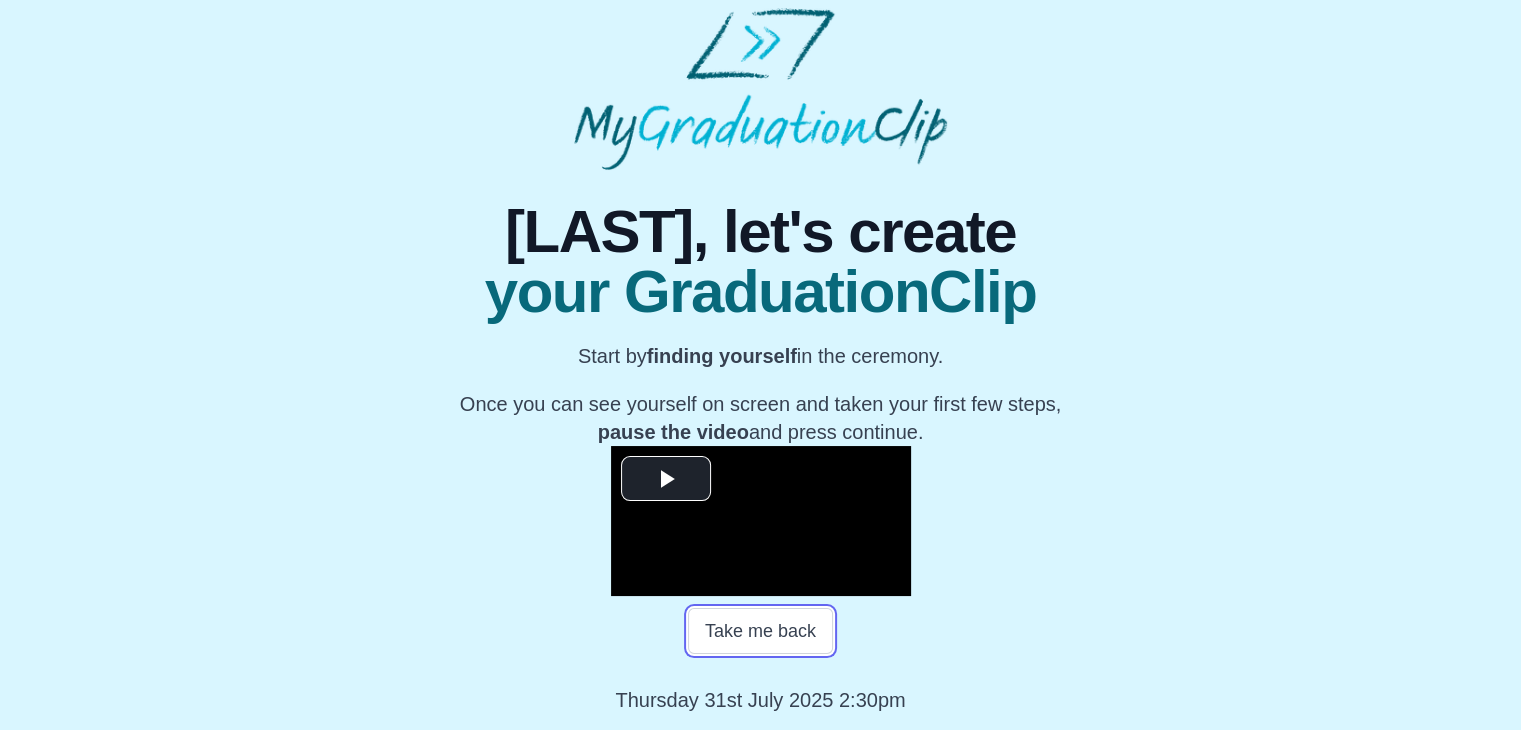 scroll, scrollTop: 286, scrollLeft: 0, axis: vertical 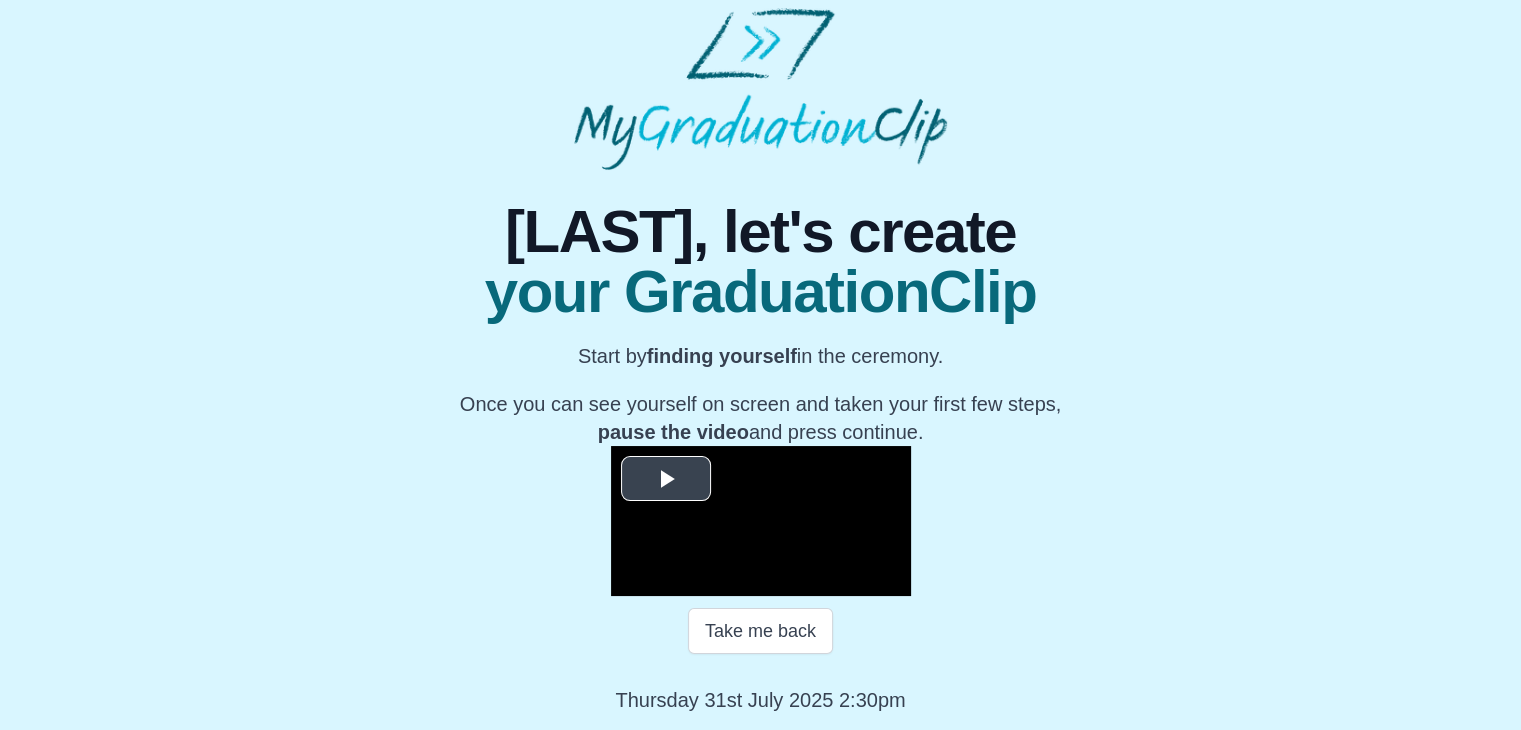 click at bounding box center [666, 478] 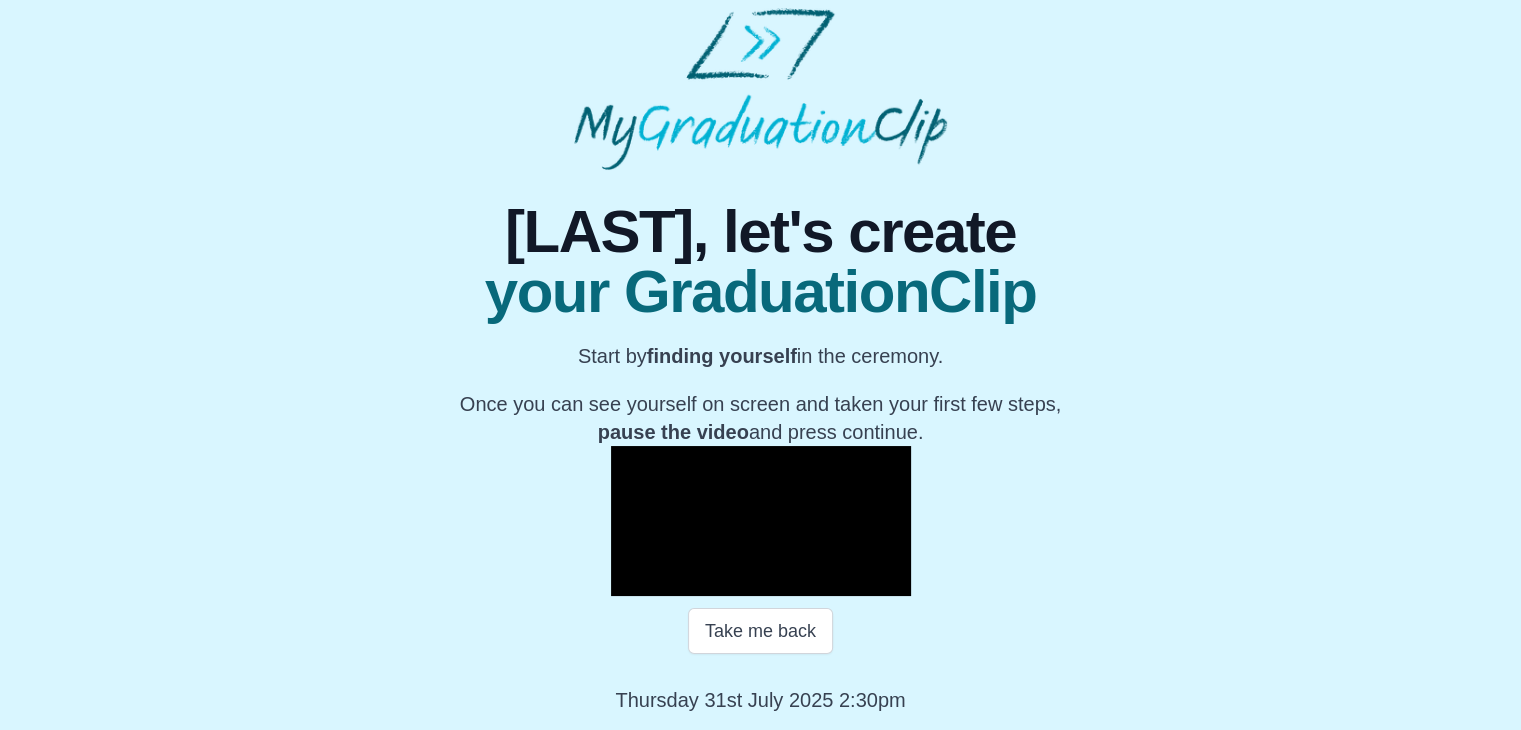 click at bounding box center (631, 581) 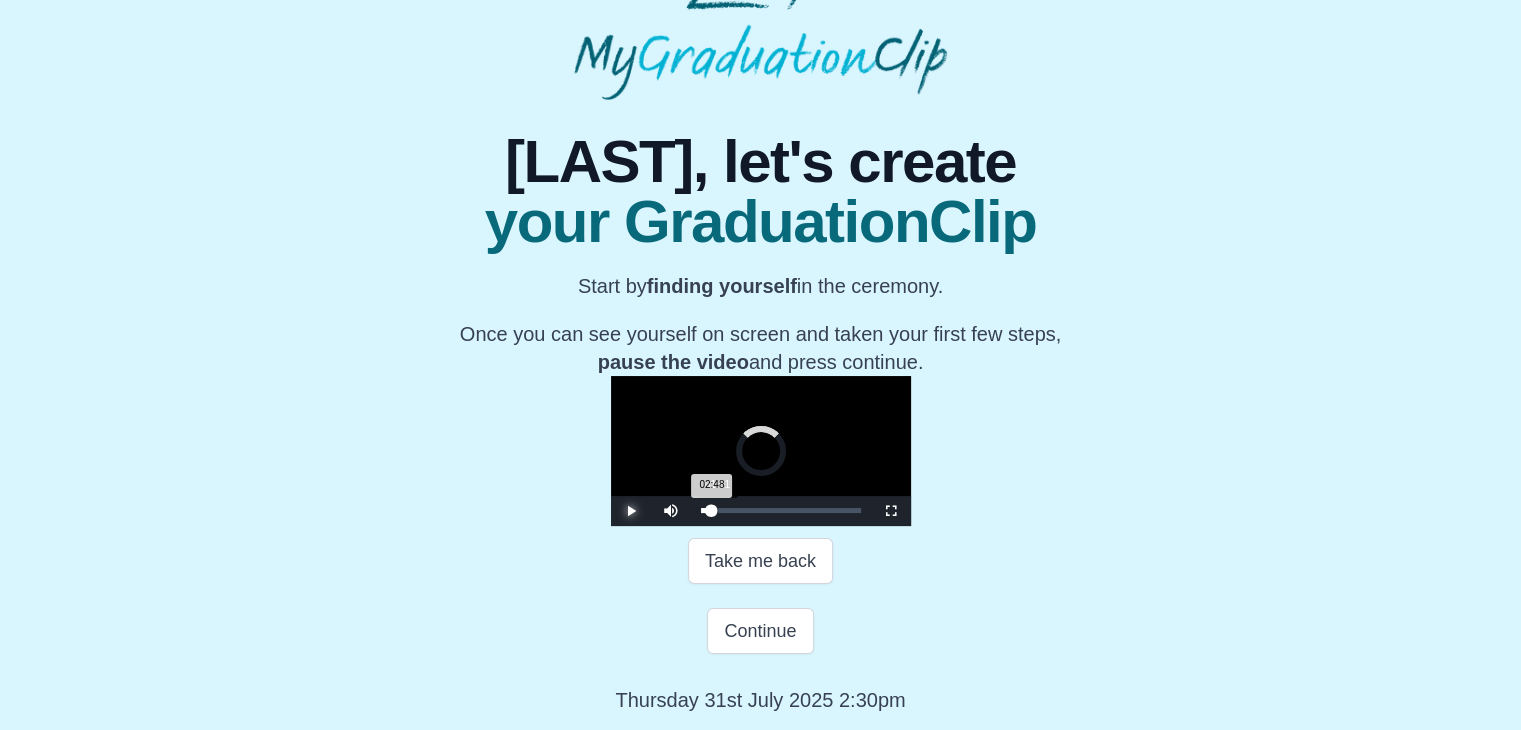 click on "01:01" at bounding box center (717, 510) 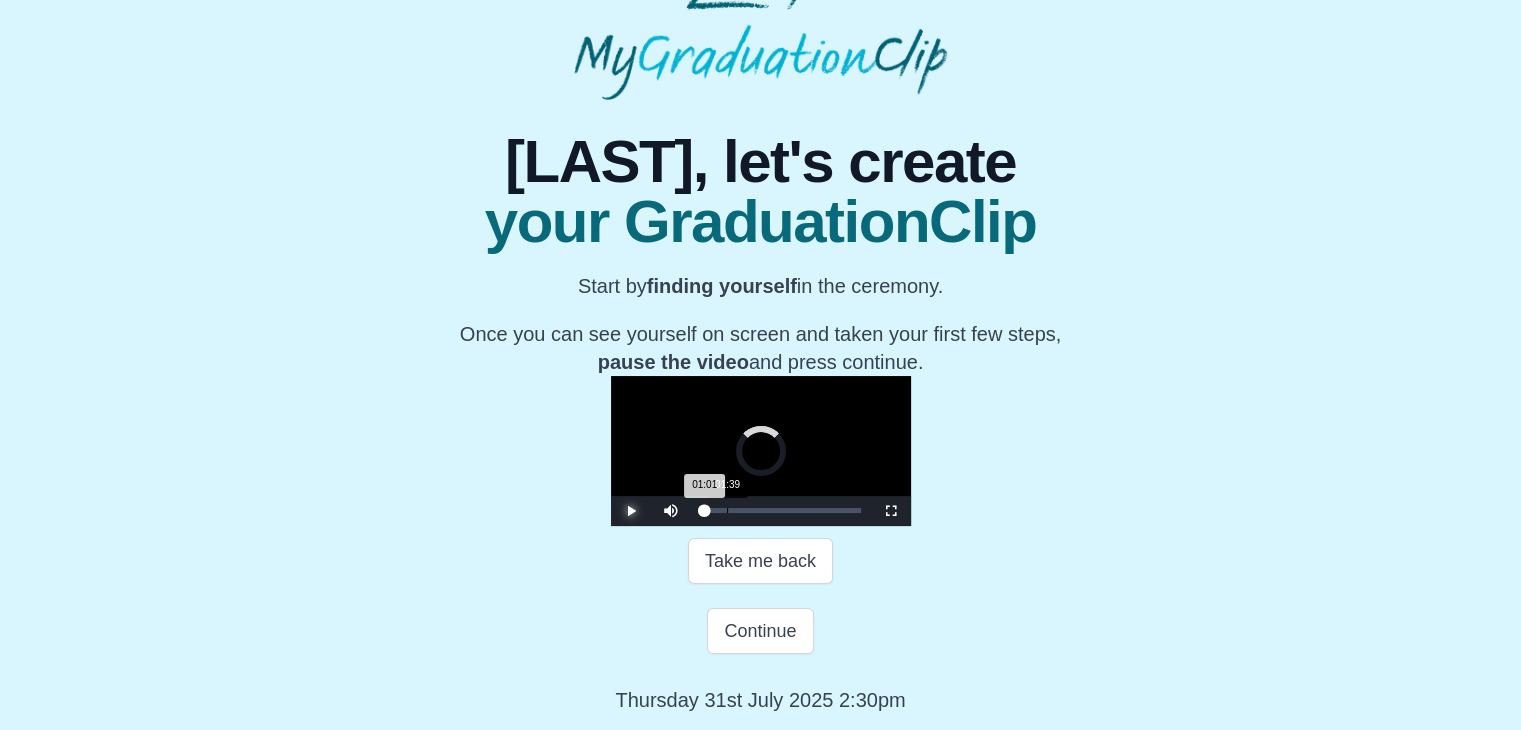 click on "01:39" at bounding box center [727, 510] 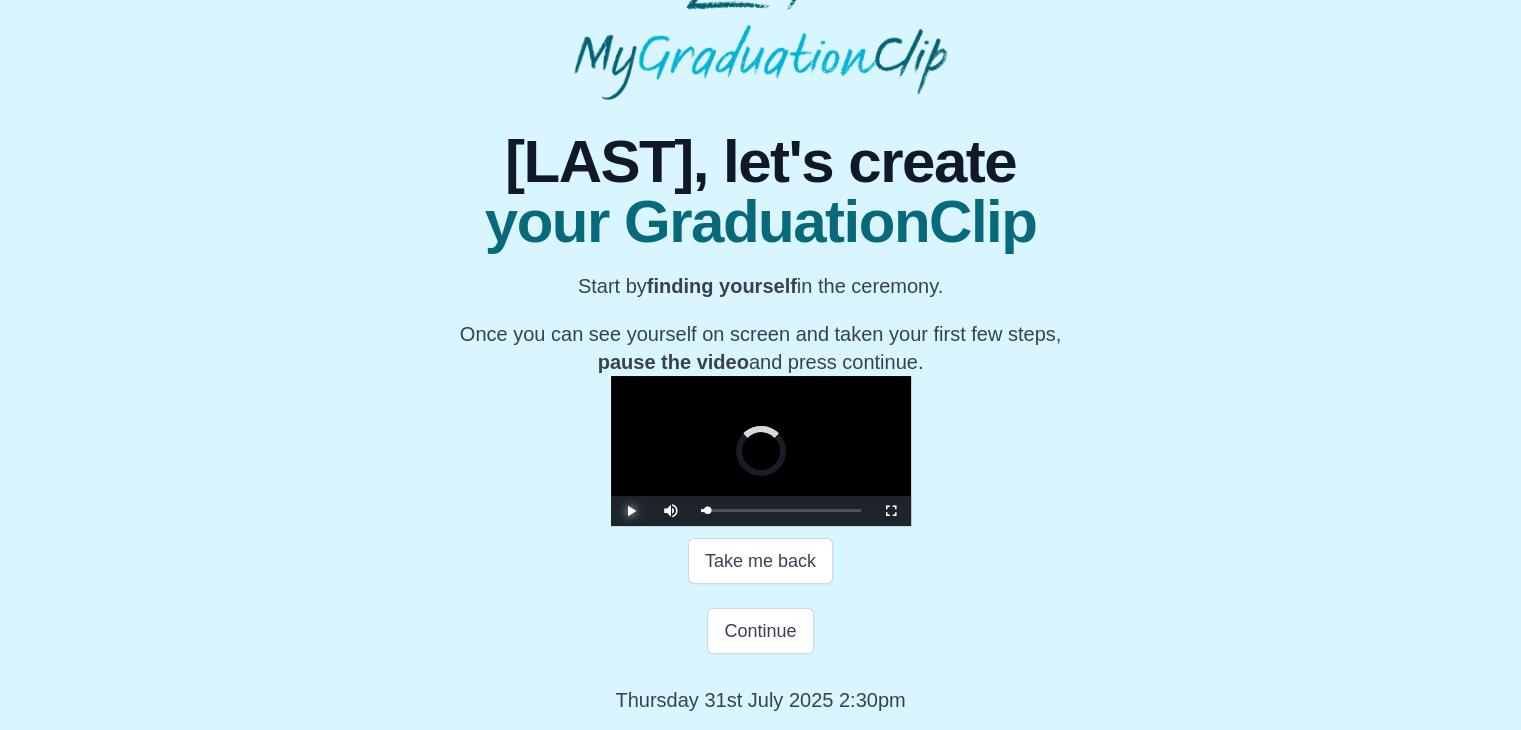 click at bounding box center (631, 511) 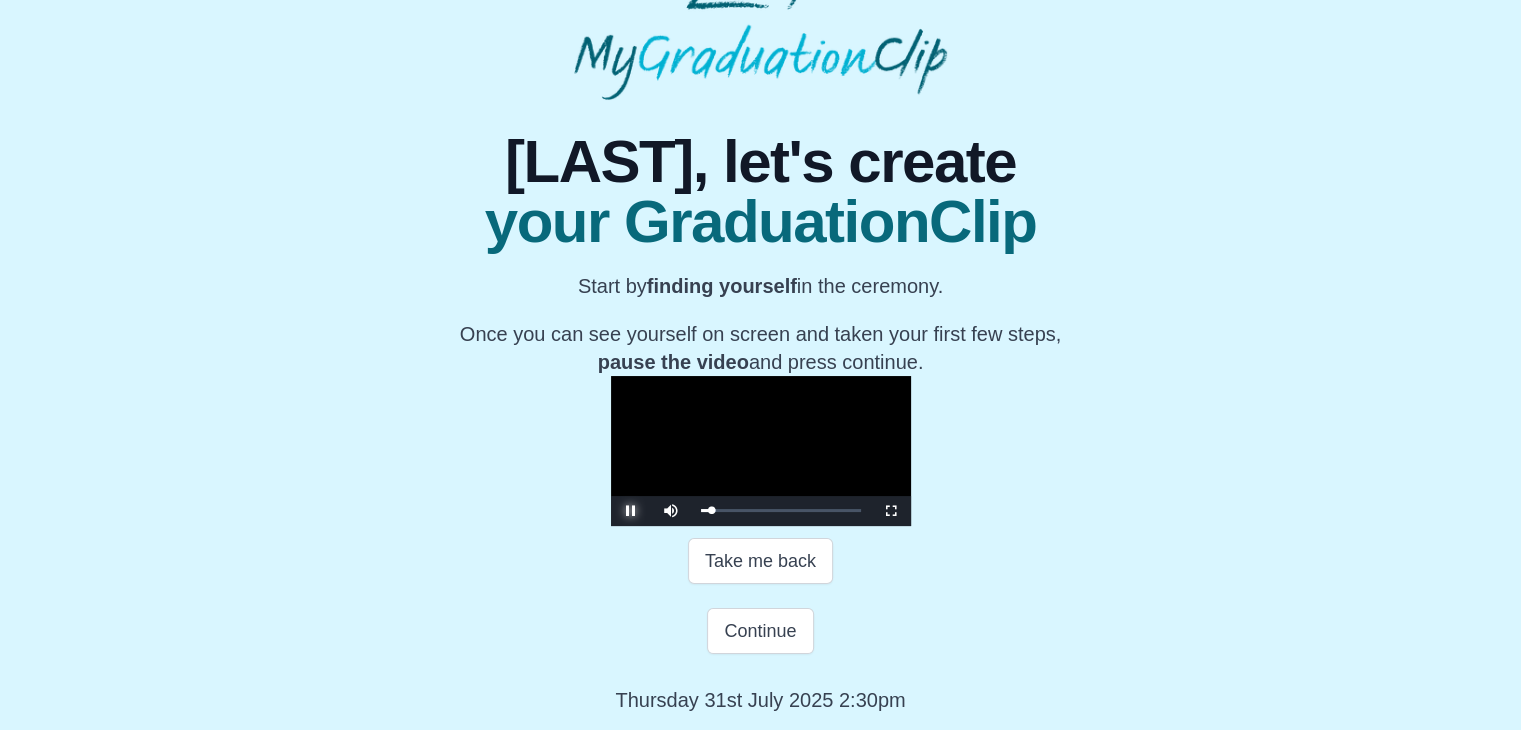 click at bounding box center (631, 511) 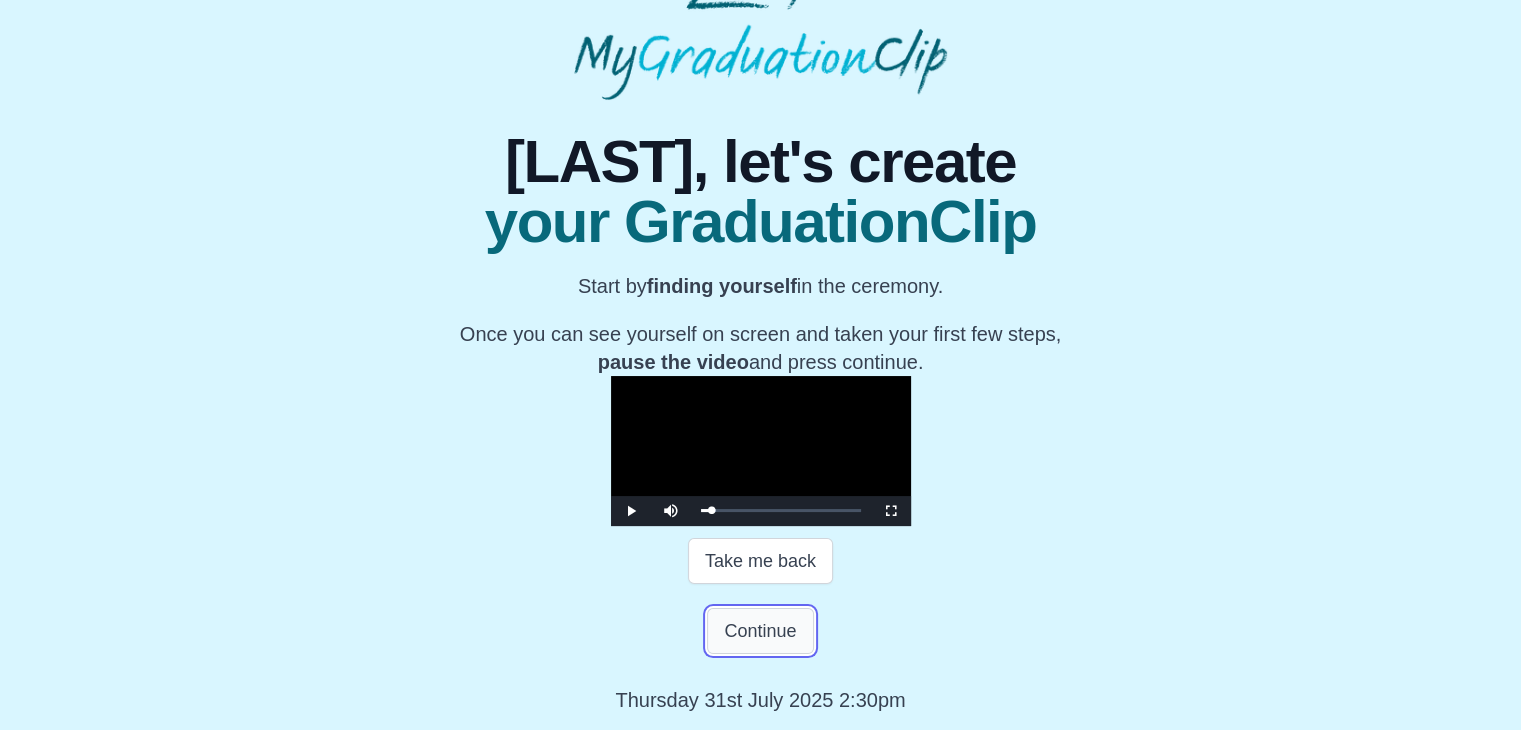 click on "Continue" at bounding box center (760, 631) 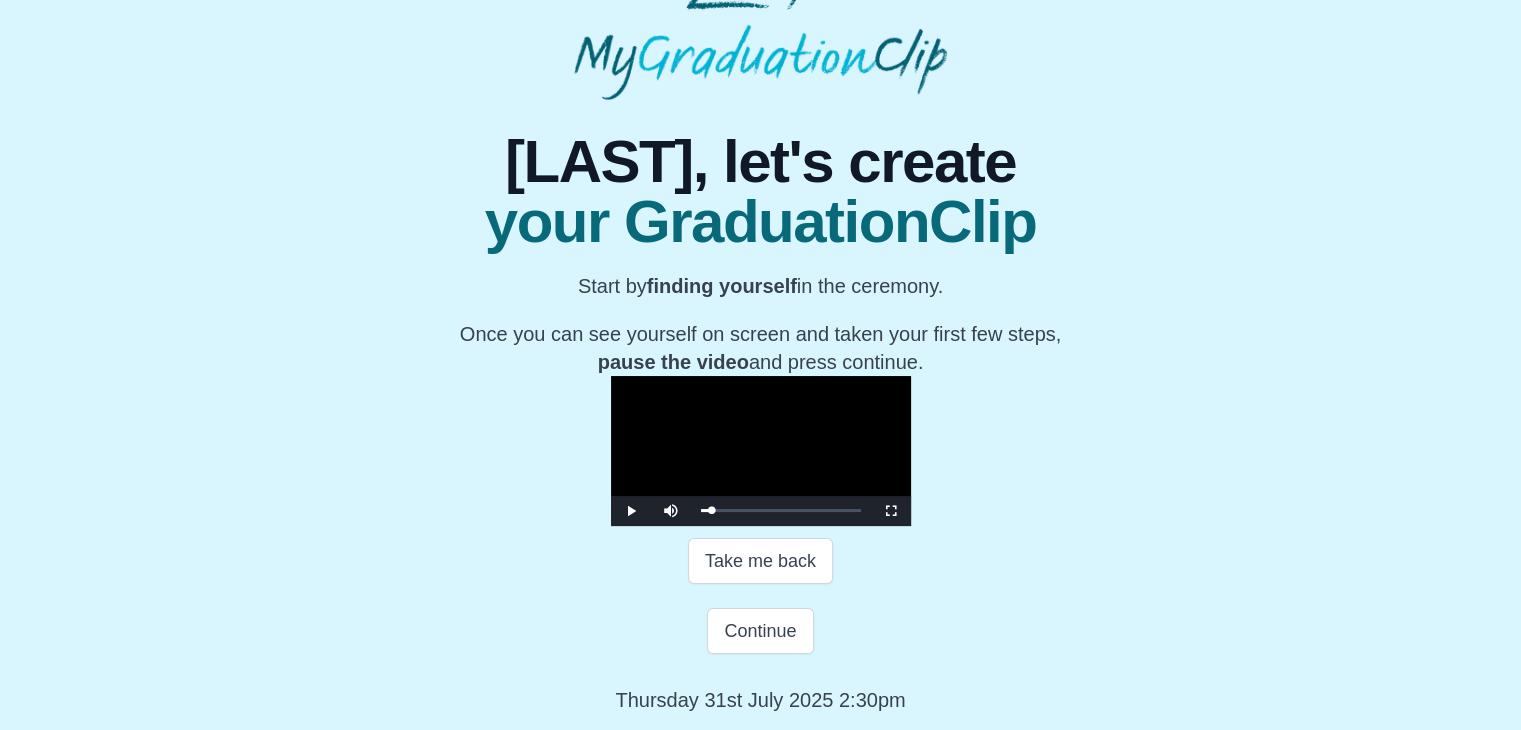 scroll, scrollTop: 0, scrollLeft: 0, axis: both 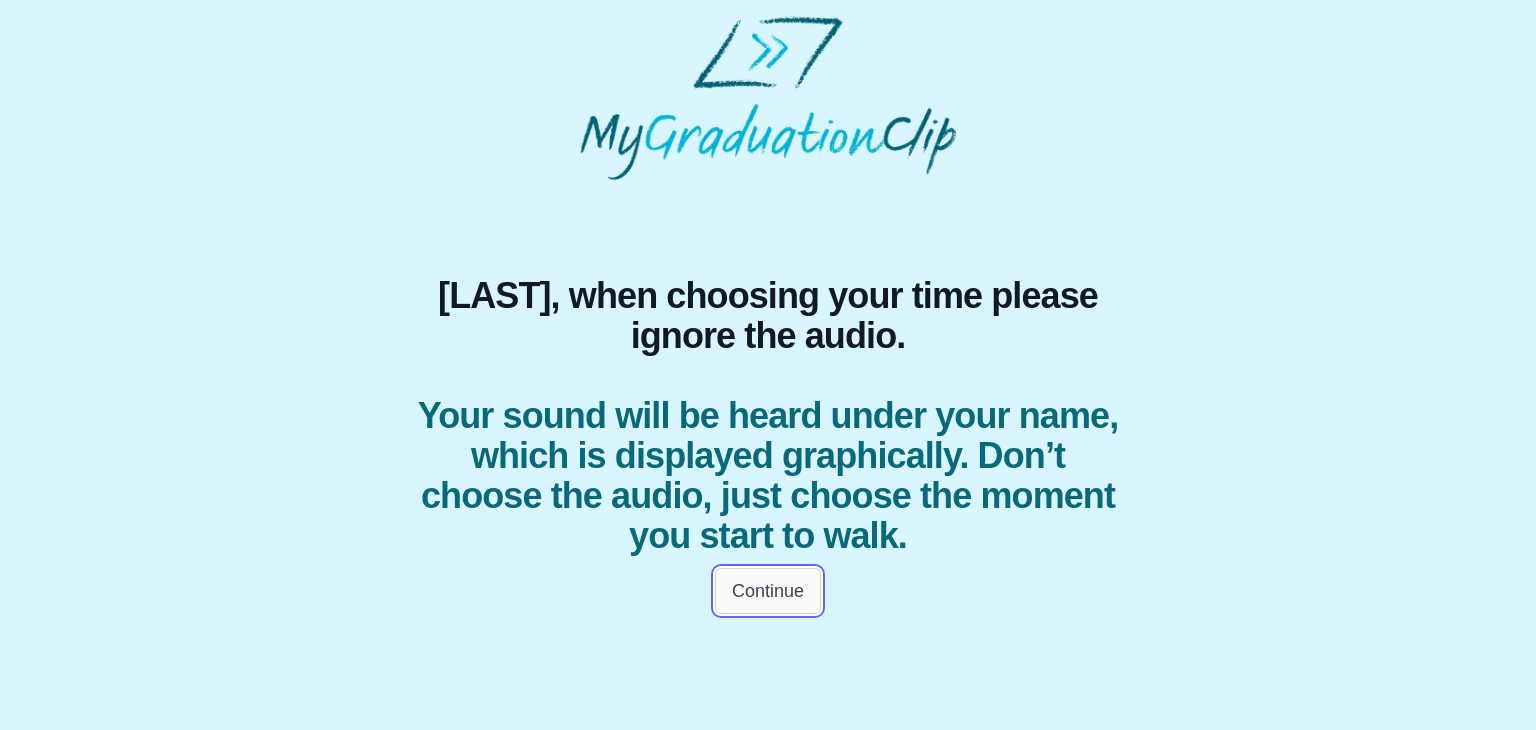 click on "Continue" at bounding box center (768, 591) 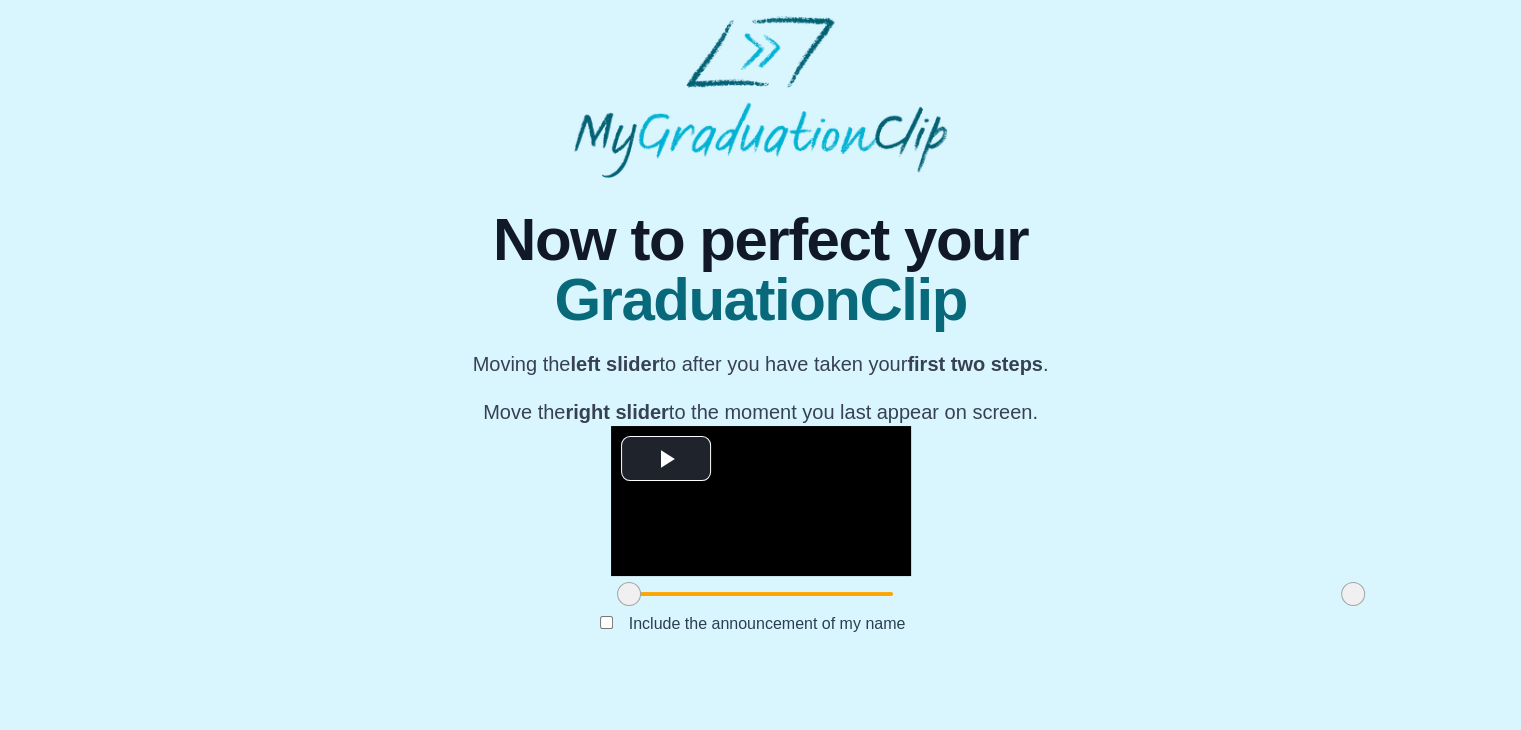 scroll, scrollTop: 238, scrollLeft: 0, axis: vertical 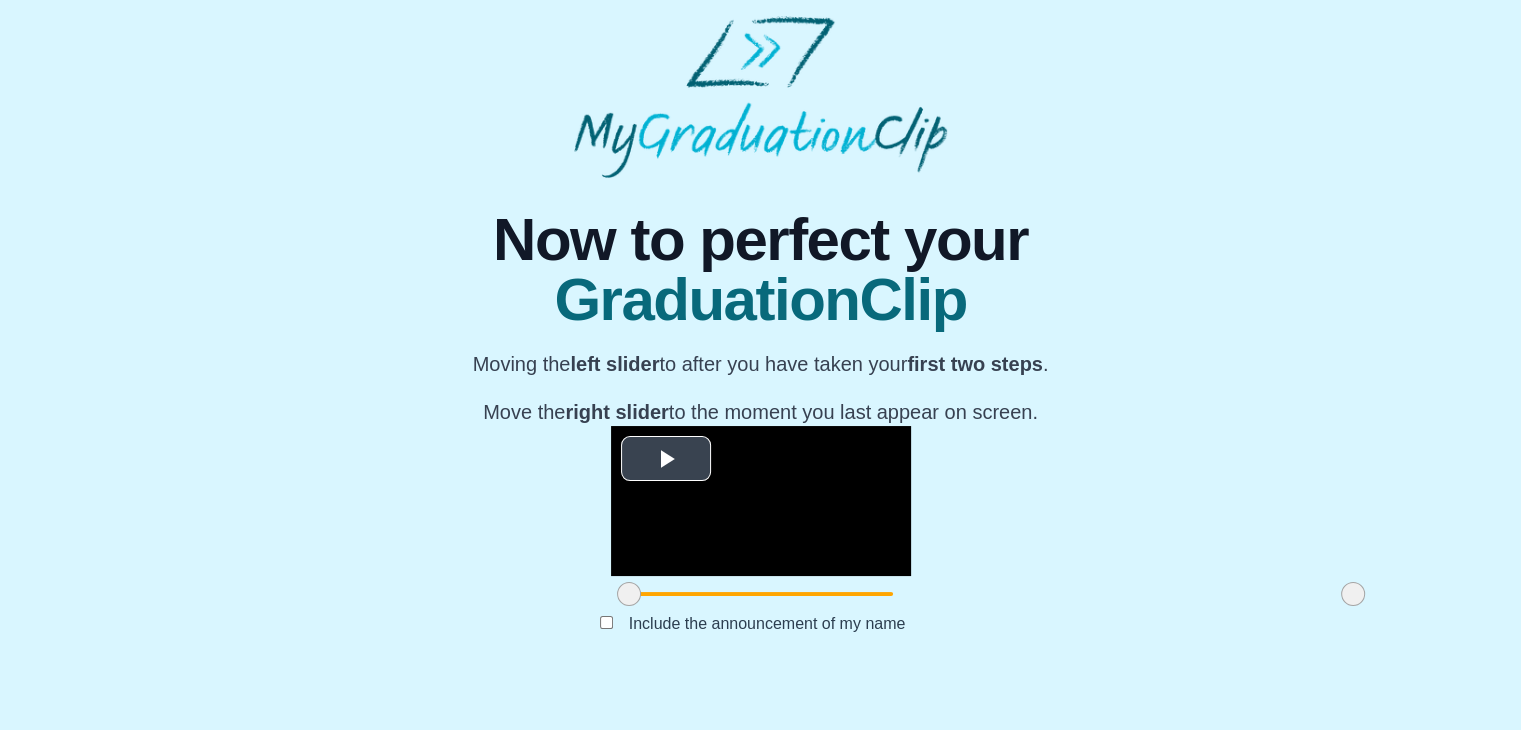 click at bounding box center [666, 458] 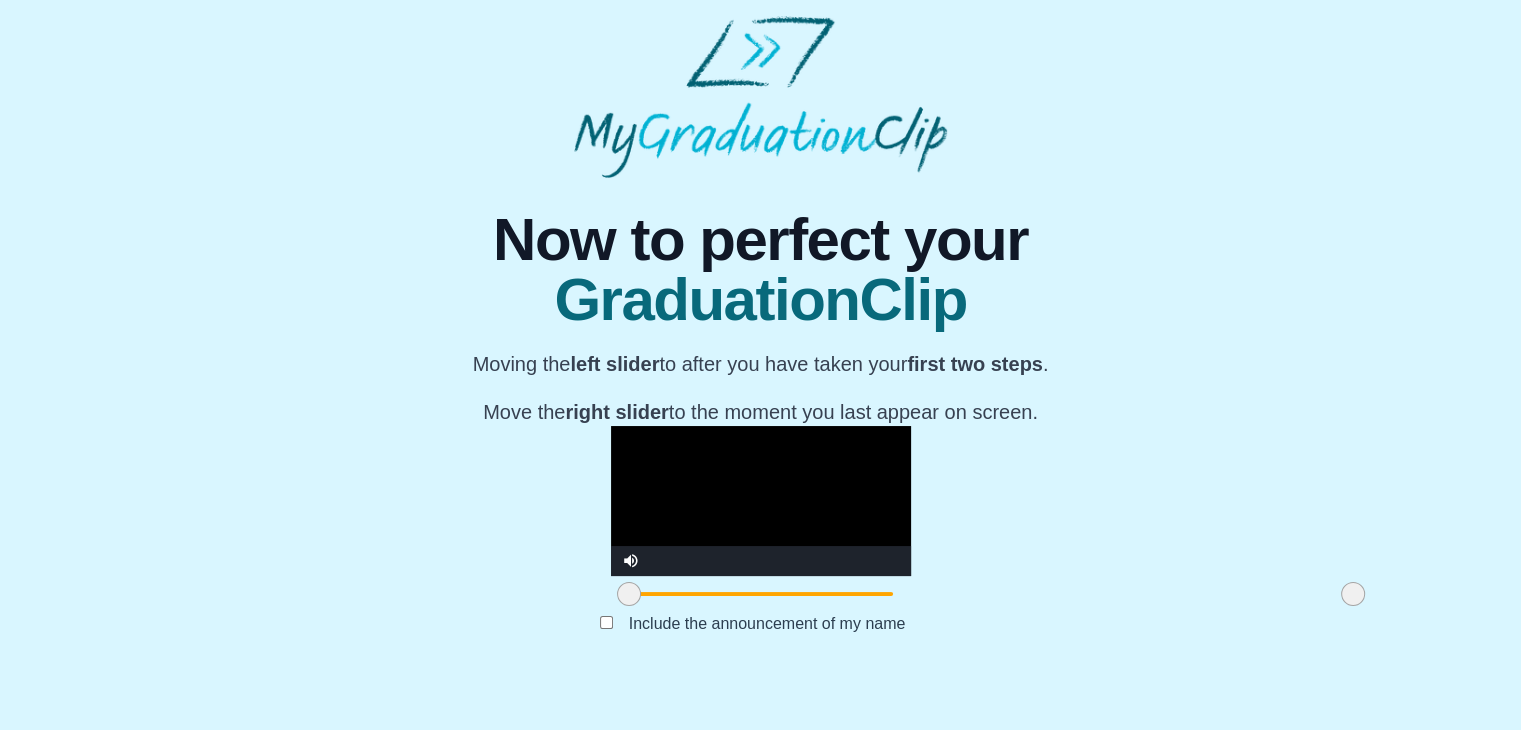 click at bounding box center [761, 501] 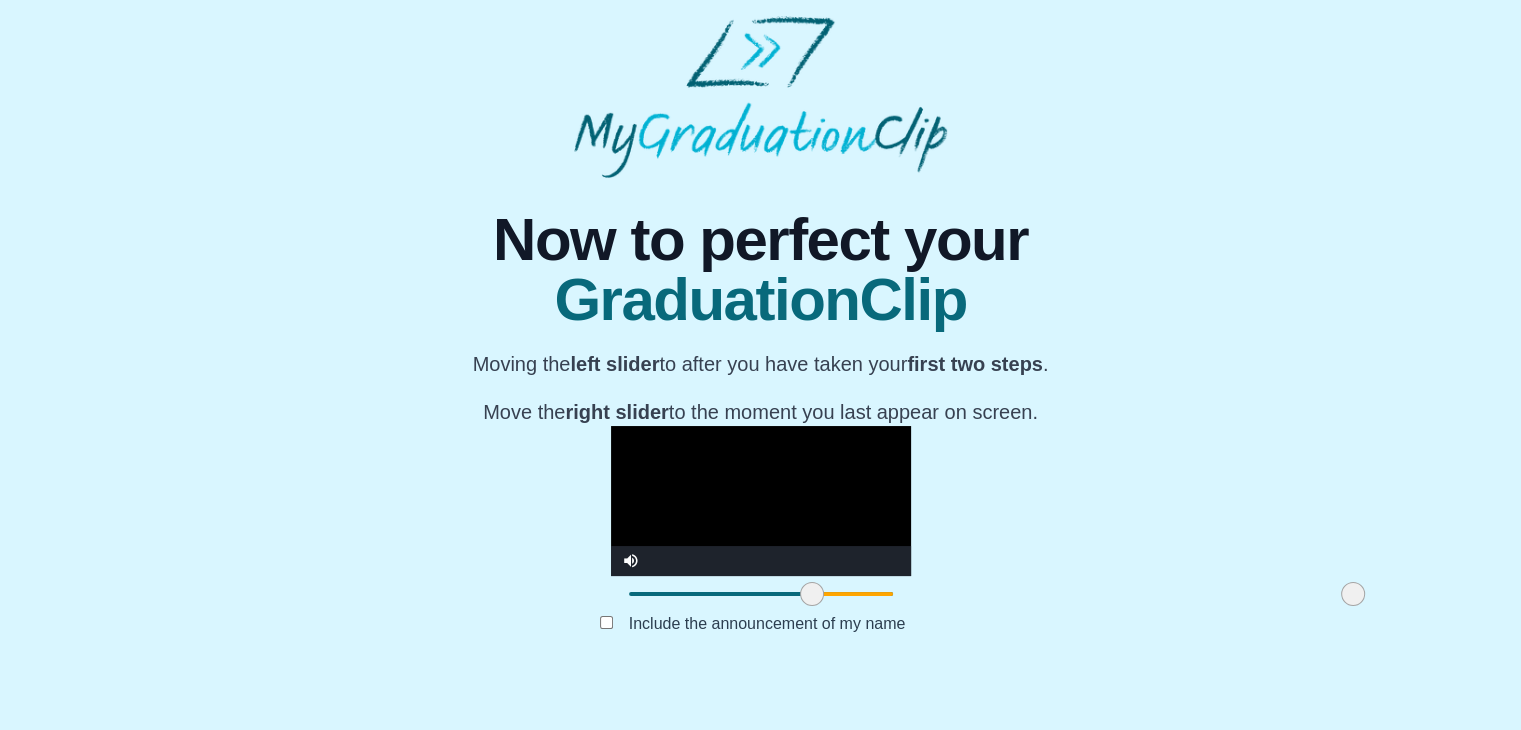 drag, startPoint x: 404, startPoint y: 636, endPoint x: 587, endPoint y: 630, distance: 183.09833 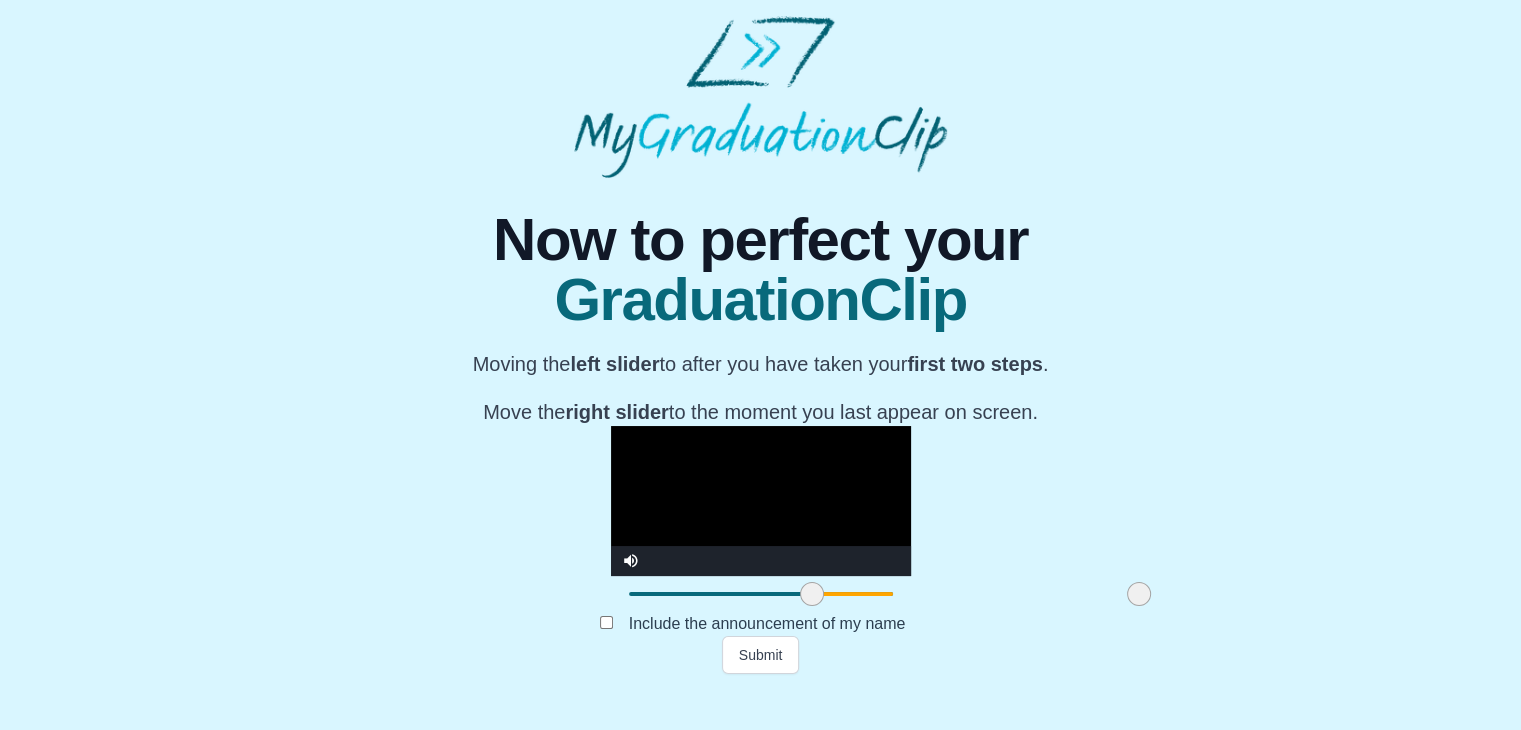 drag, startPoint x: 1121, startPoint y: 635, endPoint x: 907, endPoint y: 639, distance: 214.03738 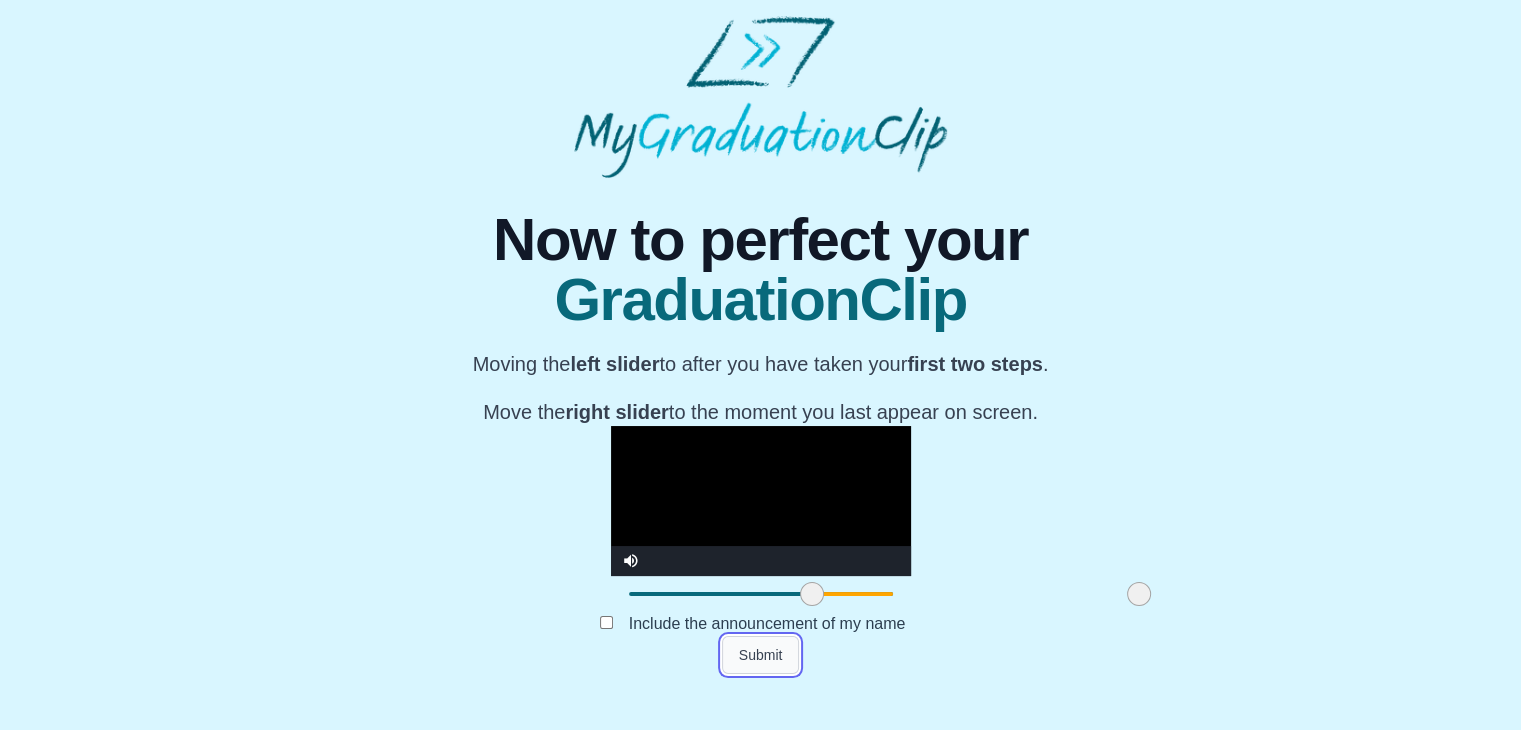 click on "Submit" at bounding box center [761, 655] 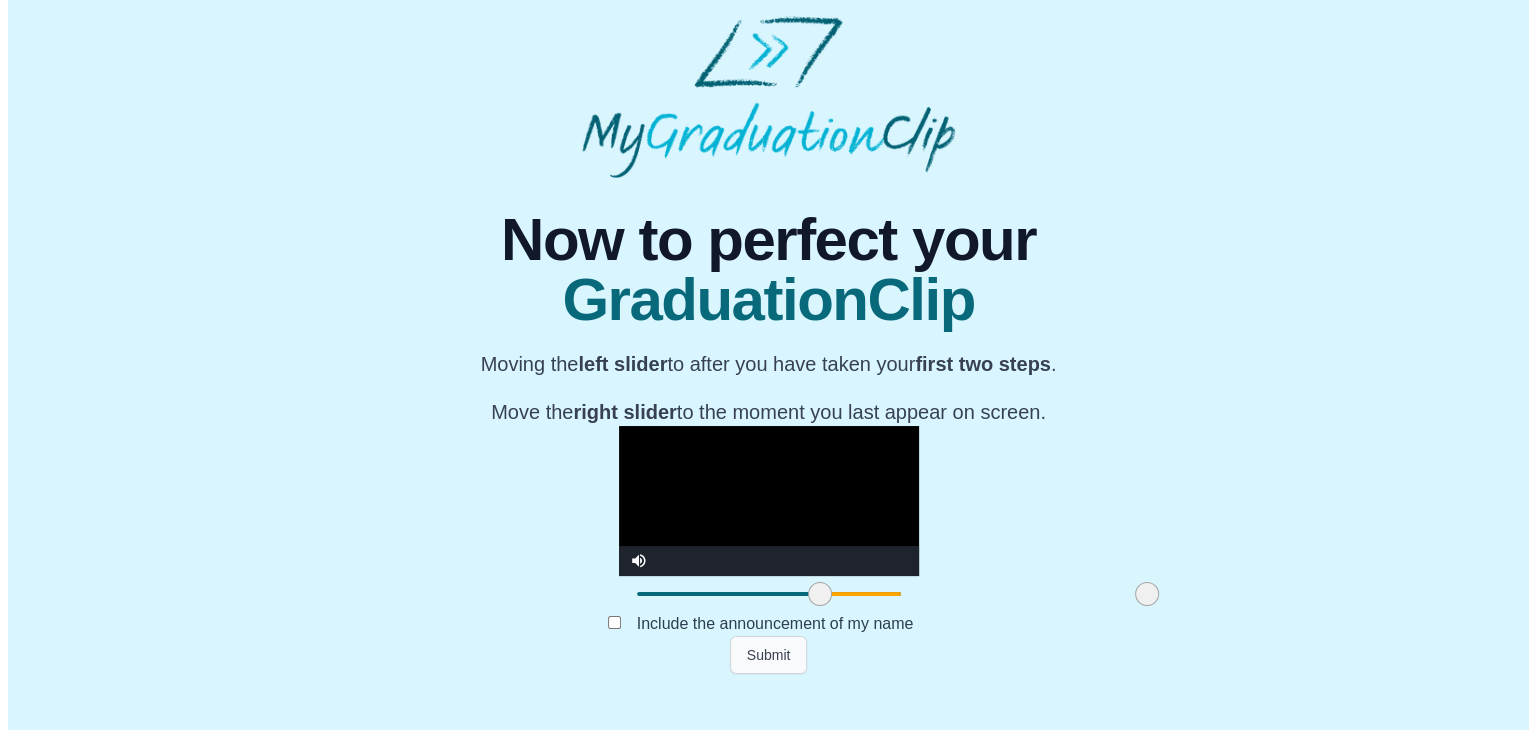 scroll, scrollTop: 0, scrollLeft: 0, axis: both 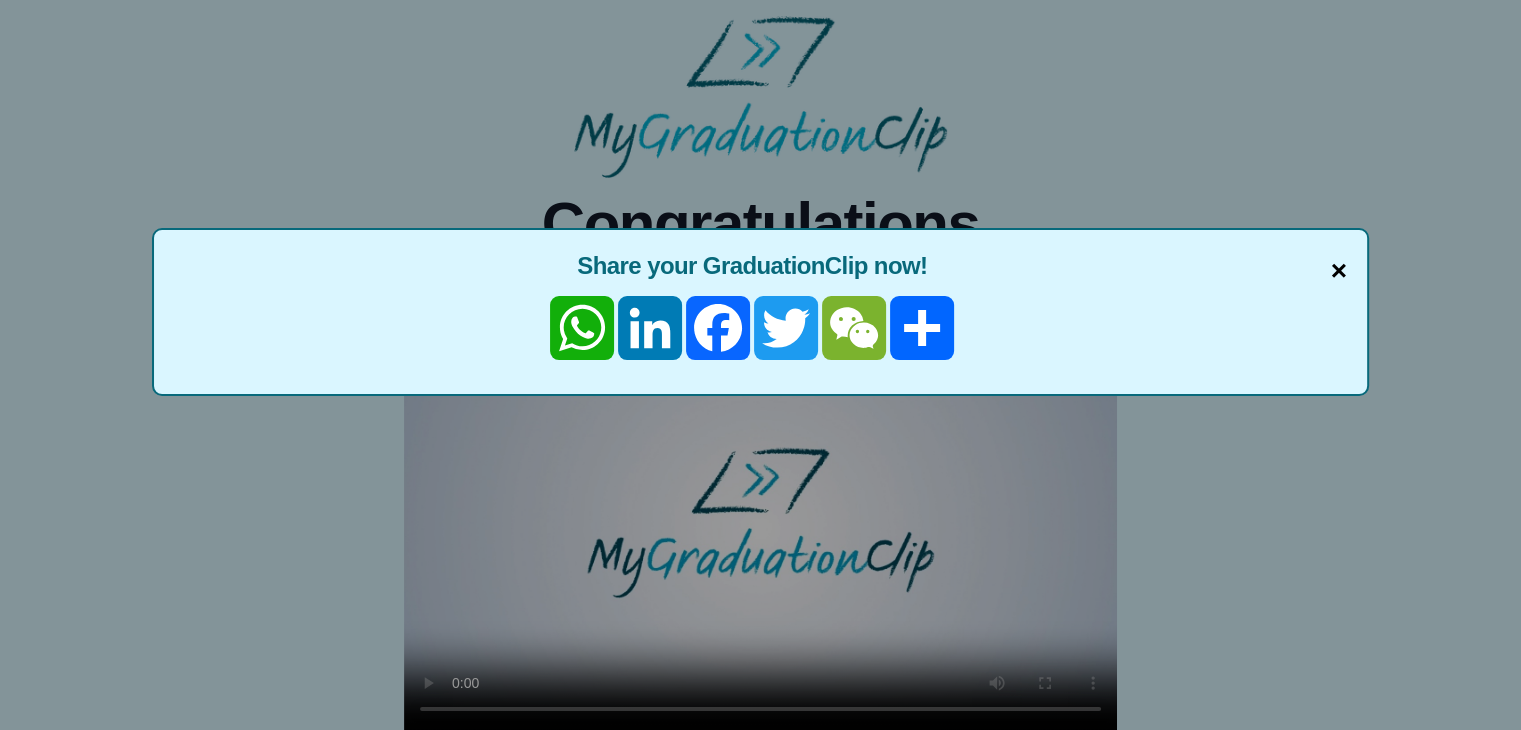 click on "×" at bounding box center (1339, 271) 